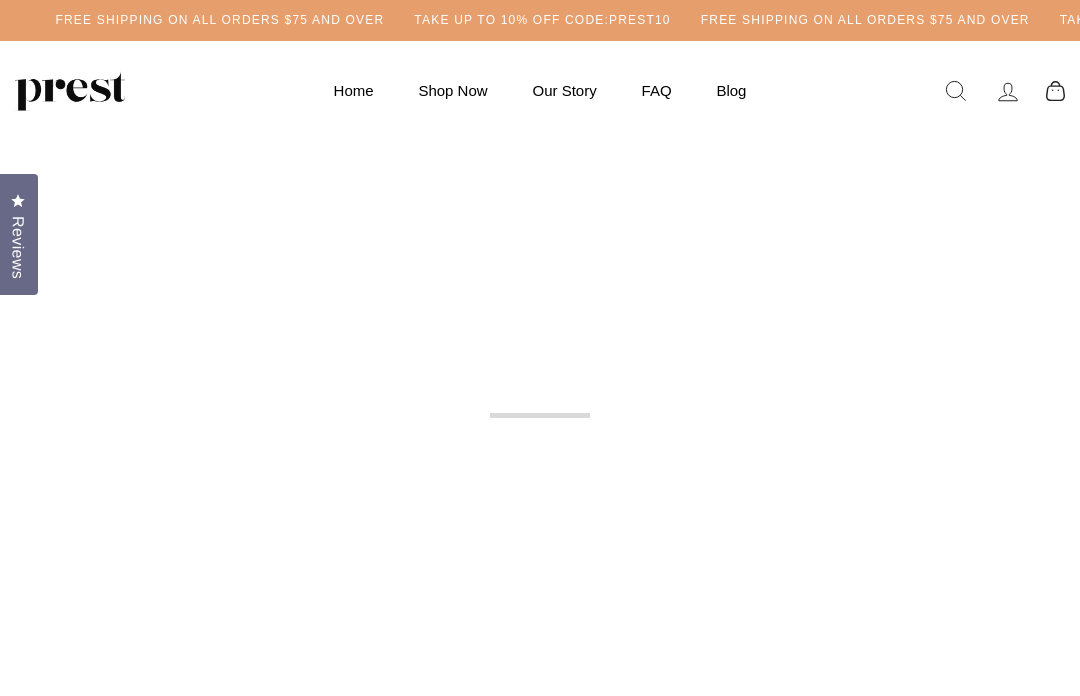 scroll, scrollTop: 0, scrollLeft: 0, axis: both 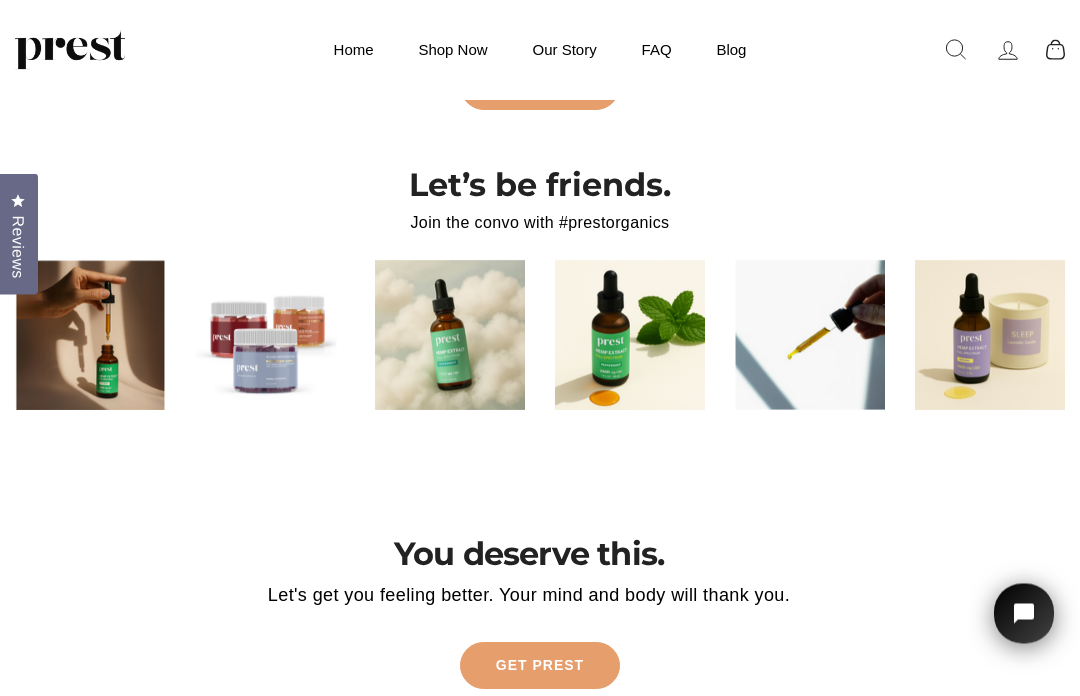 click at bounding box center (990, 336) 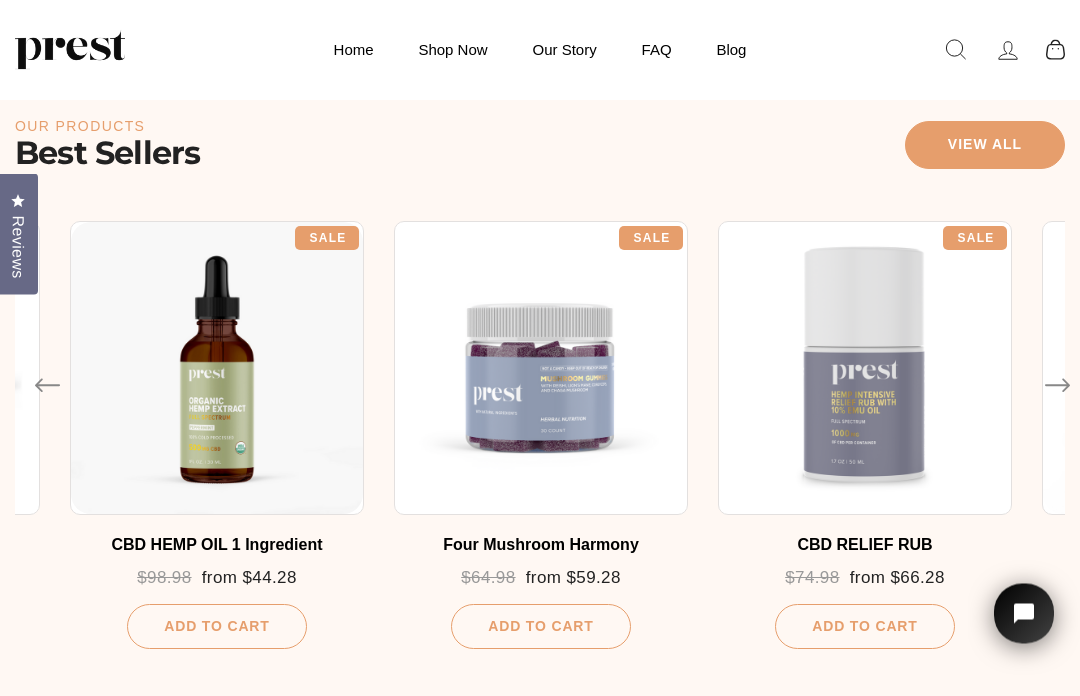 scroll, scrollTop: 940, scrollLeft: 0, axis: vertical 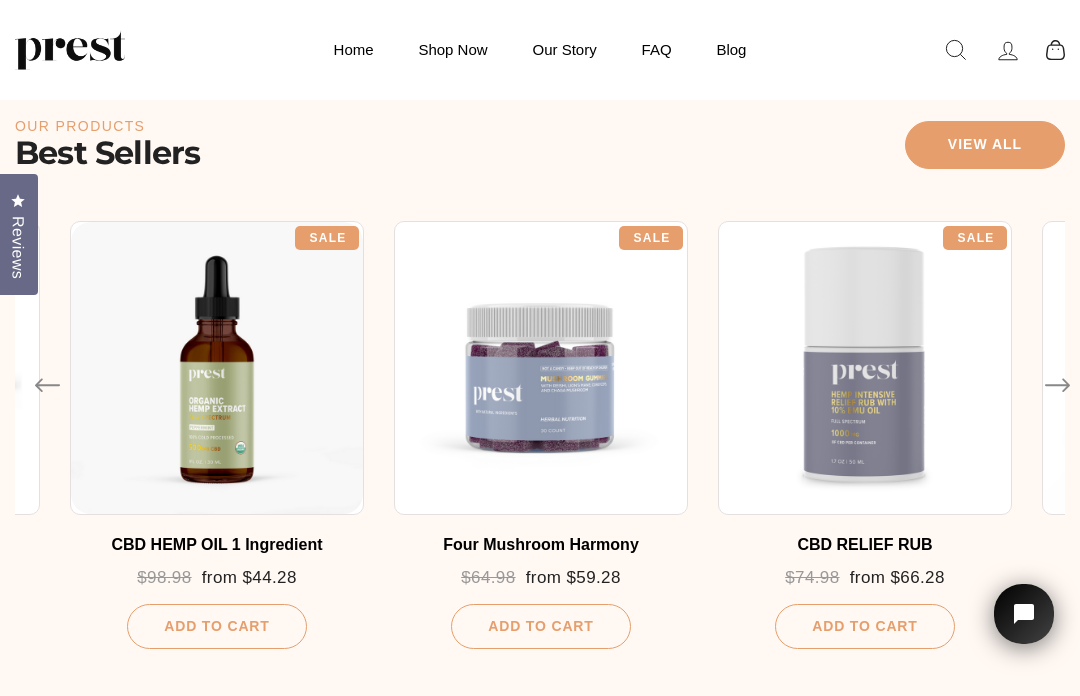 click on "Next" at bounding box center [1045, 378] 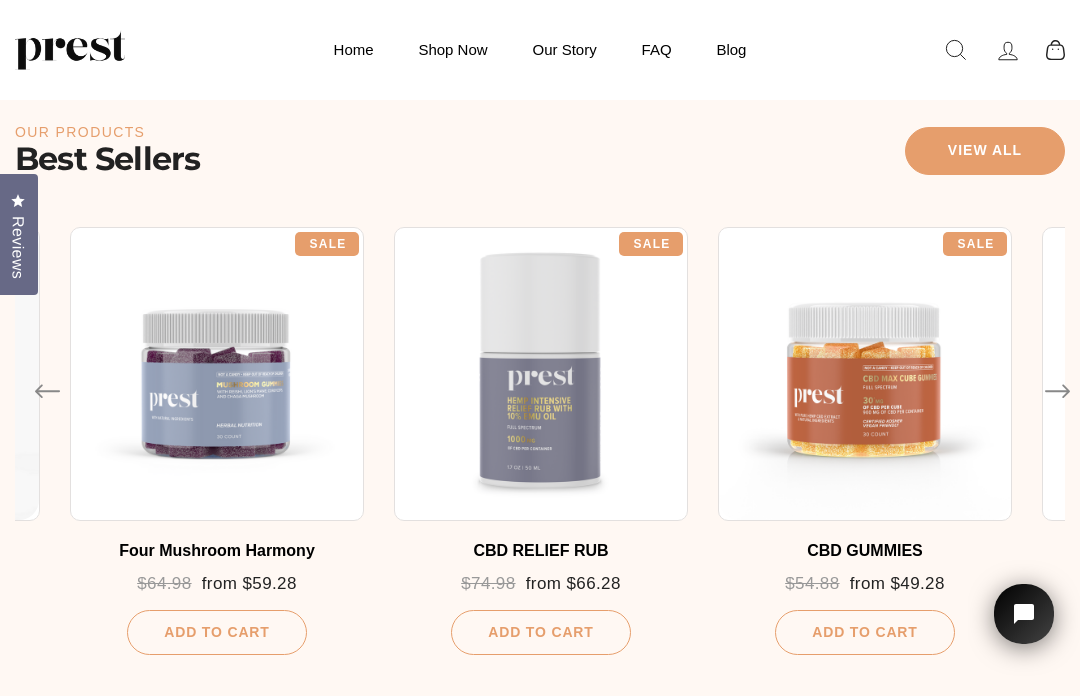 scroll, scrollTop: 936, scrollLeft: 0, axis: vertical 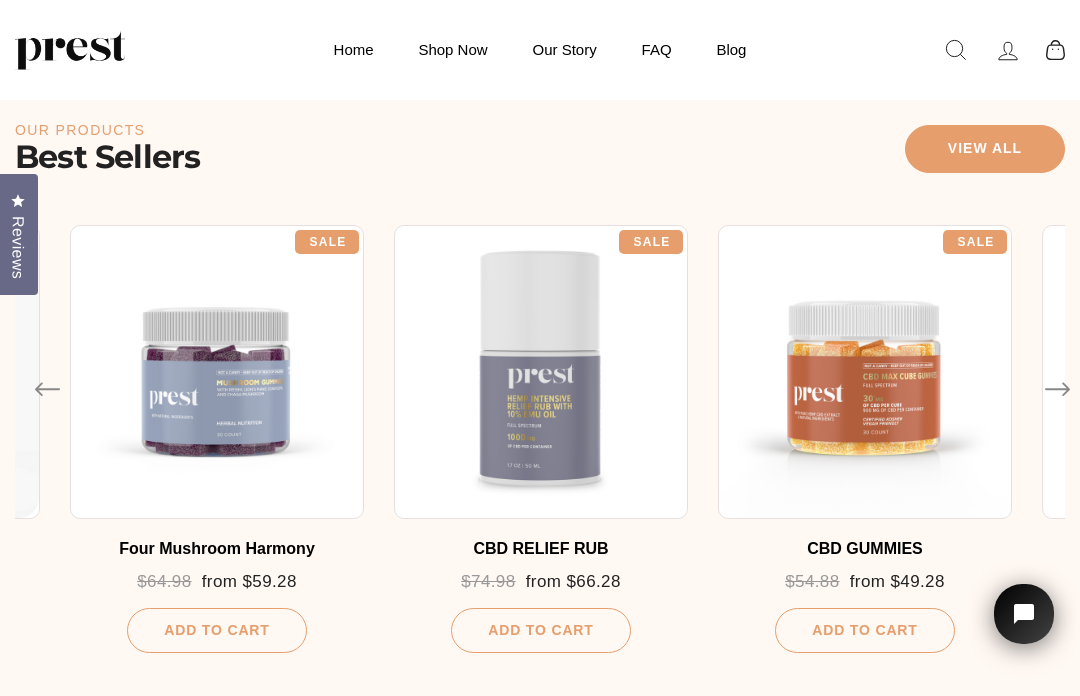 click on "Next" at bounding box center [1045, 382] 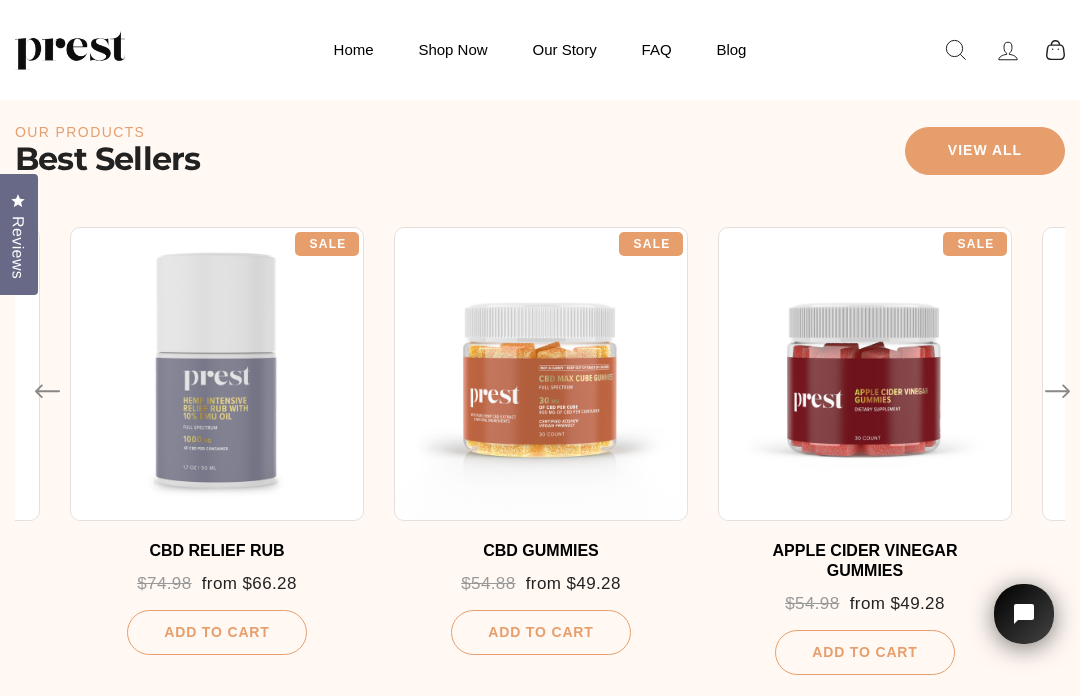 scroll, scrollTop: 929, scrollLeft: 0, axis: vertical 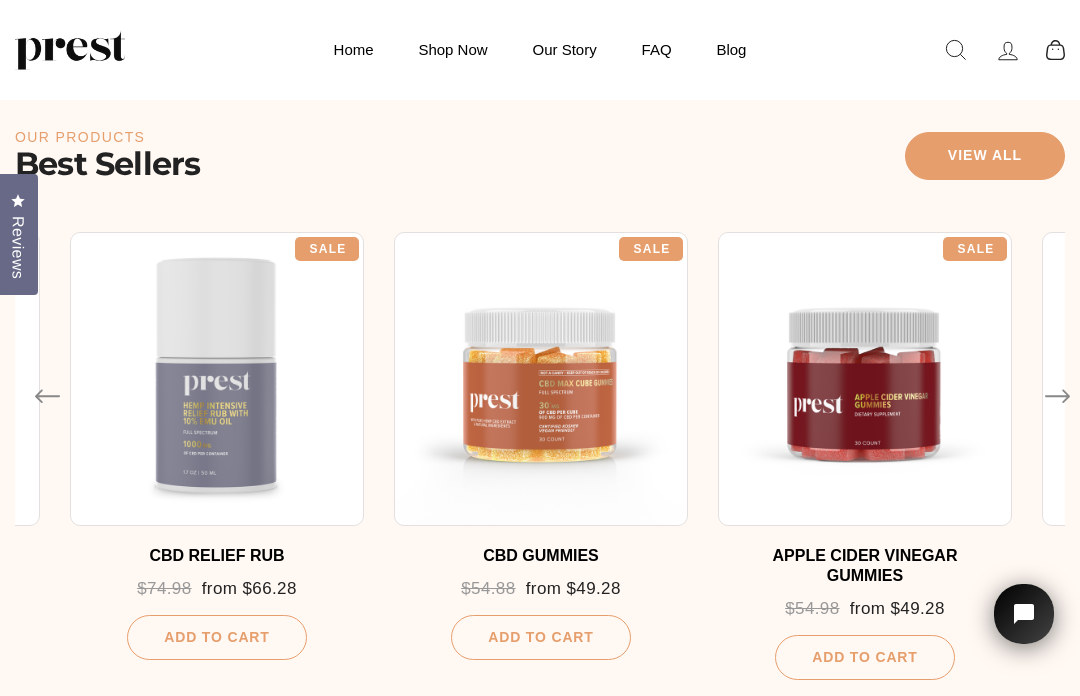 click on "Next" at bounding box center (1045, 389) 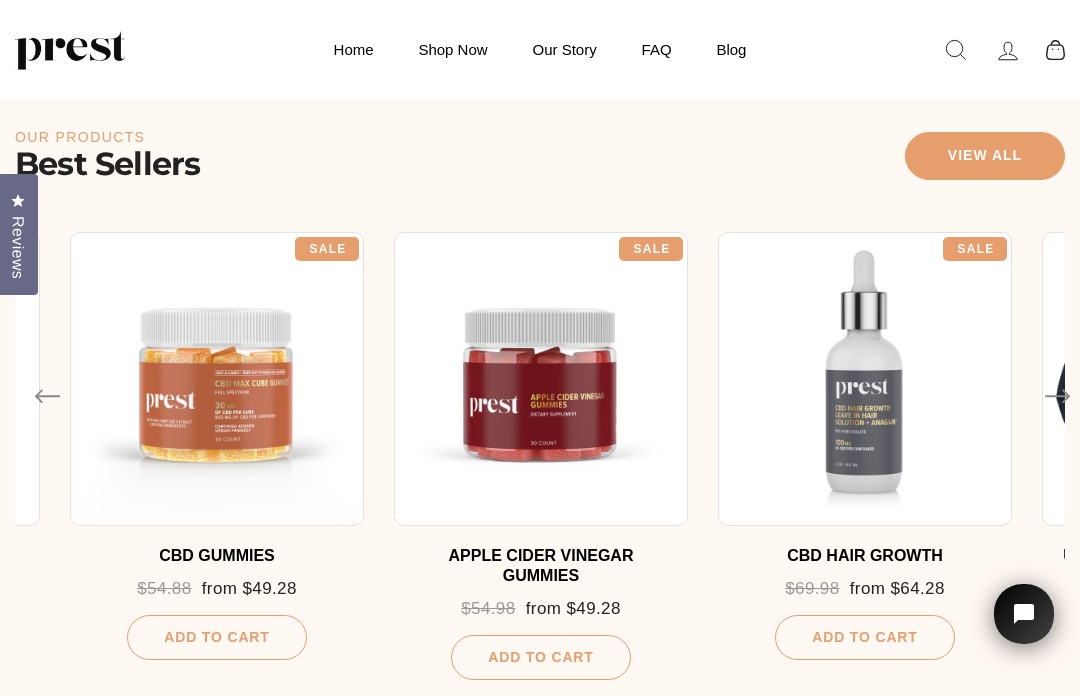 click on "Next" at bounding box center [1045, 389] 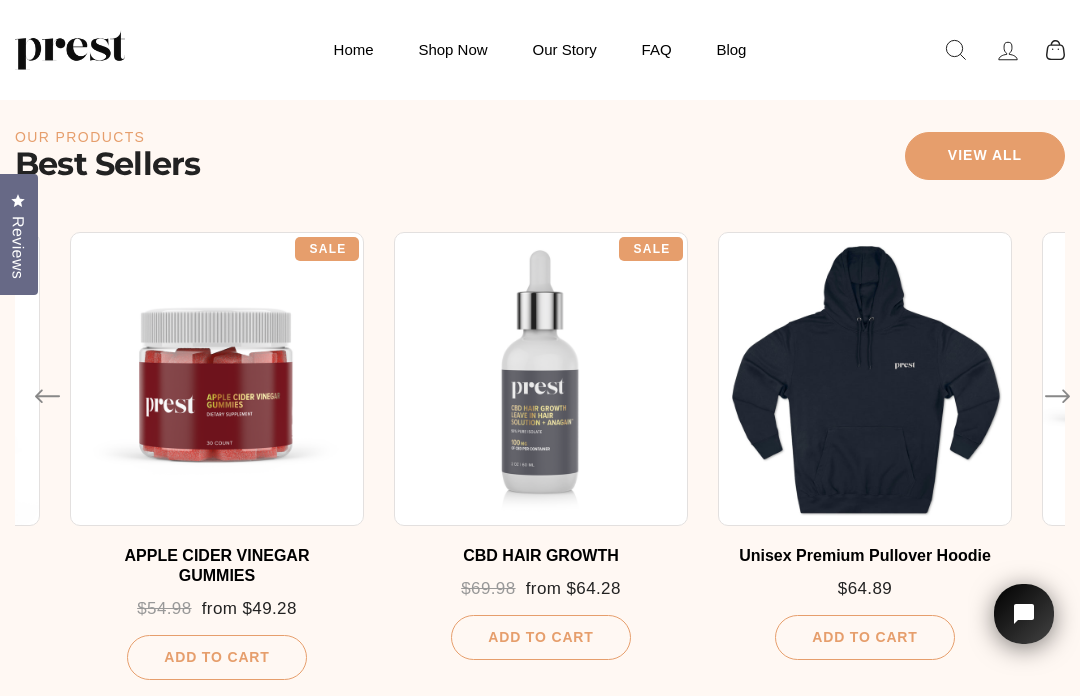 click on "Next" at bounding box center [1045, 389] 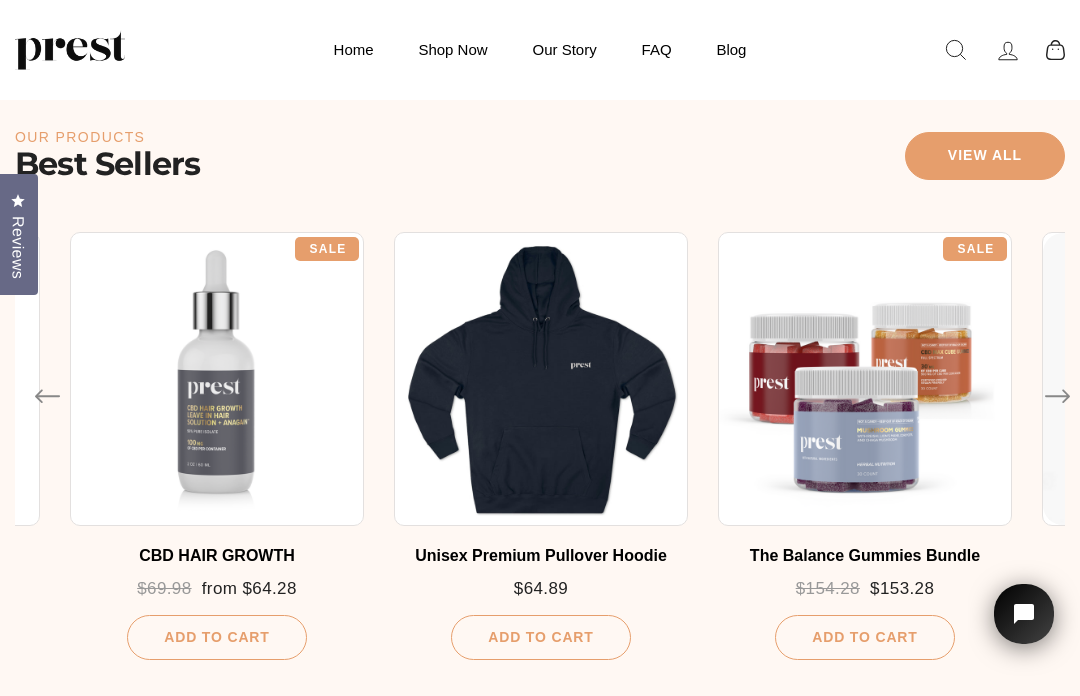 click at bounding box center [1189, 379] 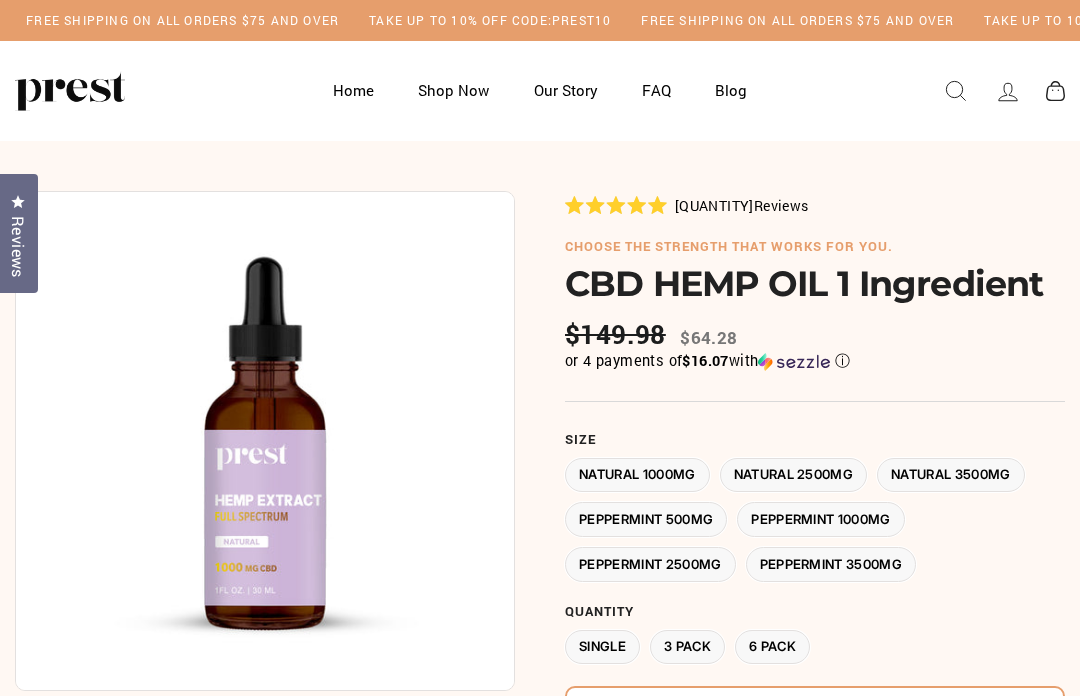 scroll, scrollTop: 0, scrollLeft: 0, axis: both 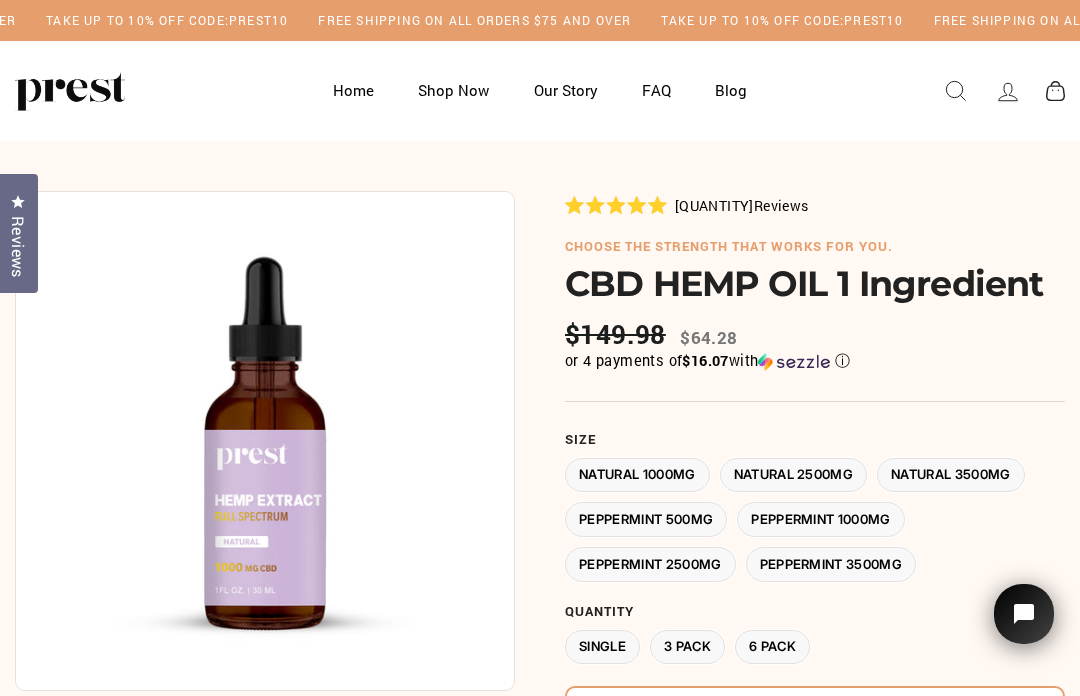 click on "Our Story" at bounding box center [566, 90] 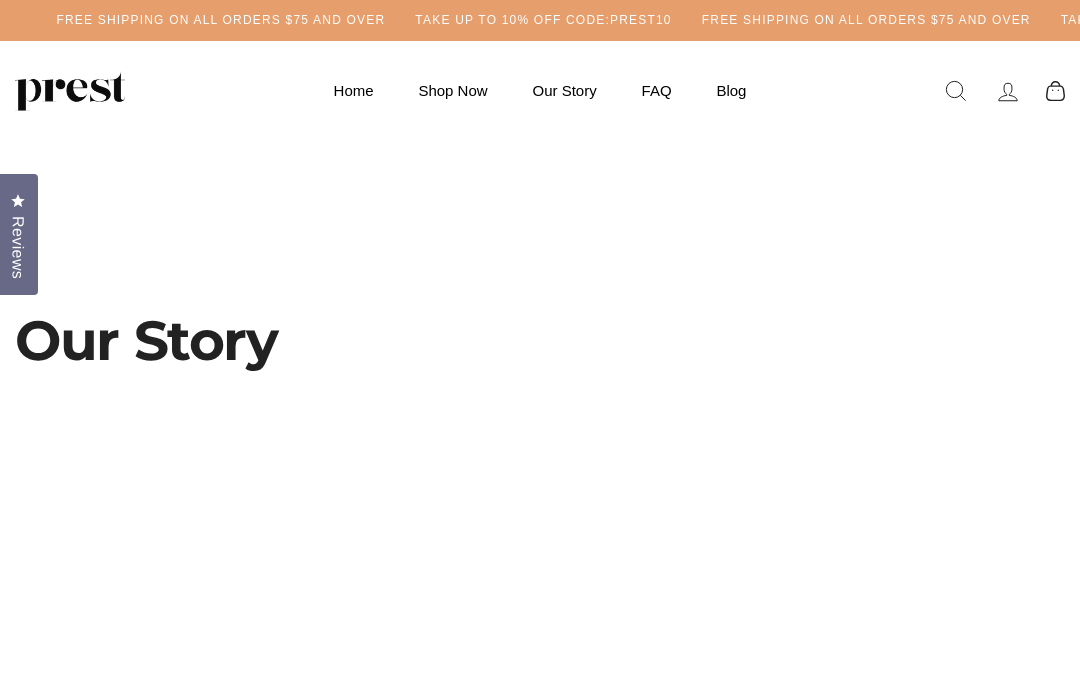 scroll, scrollTop: 0, scrollLeft: 0, axis: both 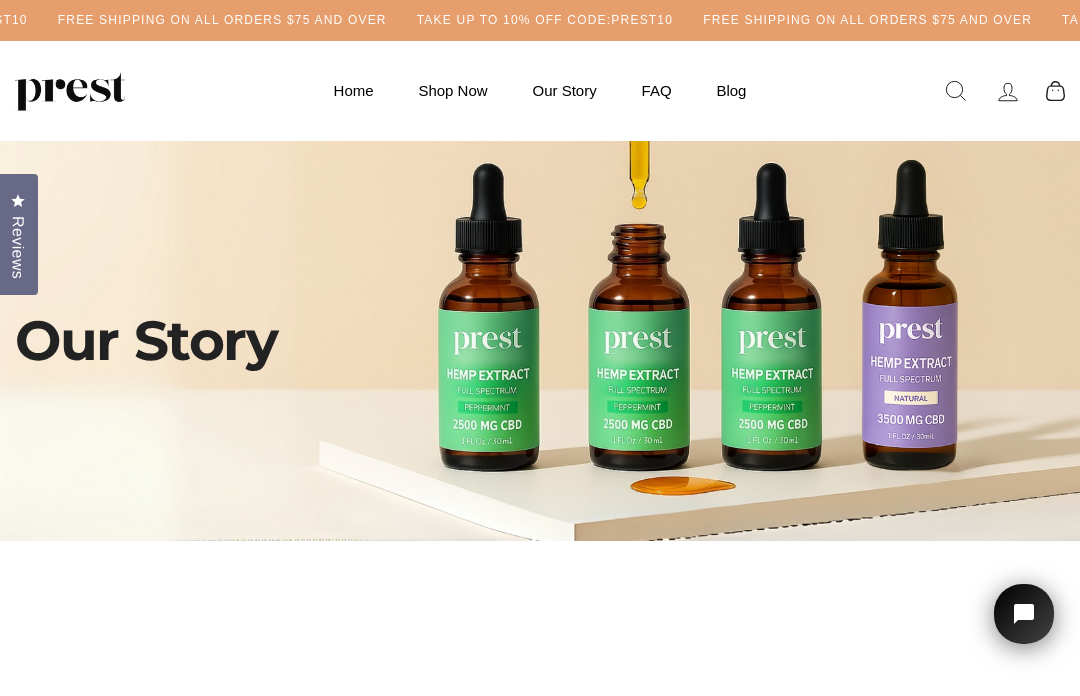 click on "FAQ" at bounding box center (657, 90) 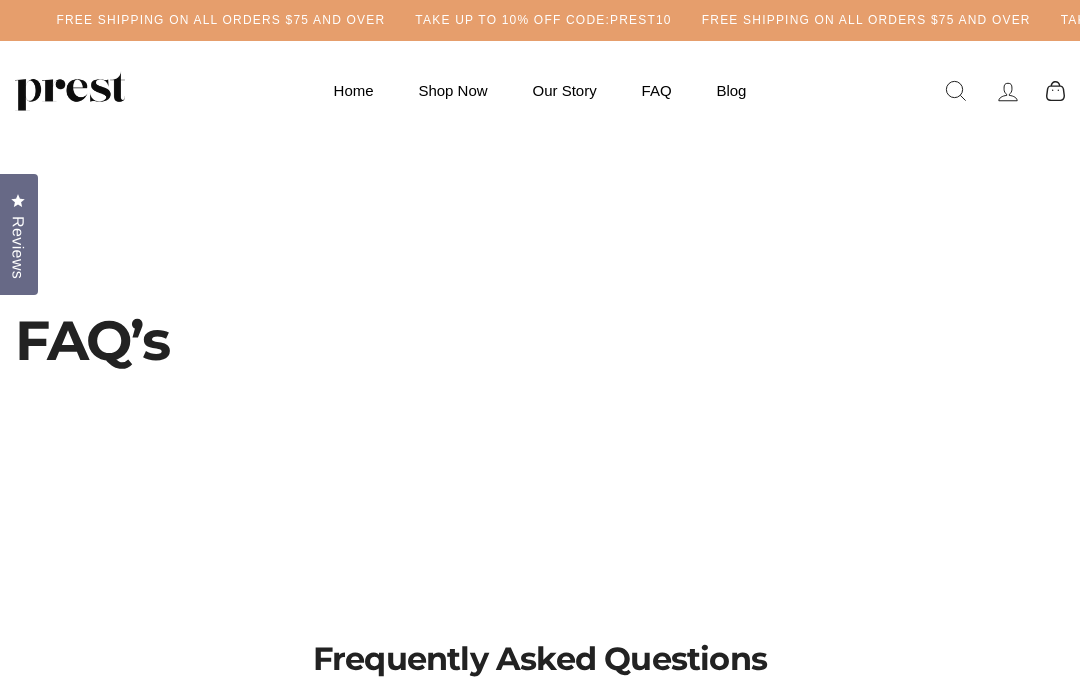 scroll, scrollTop: 0, scrollLeft: 0, axis: both 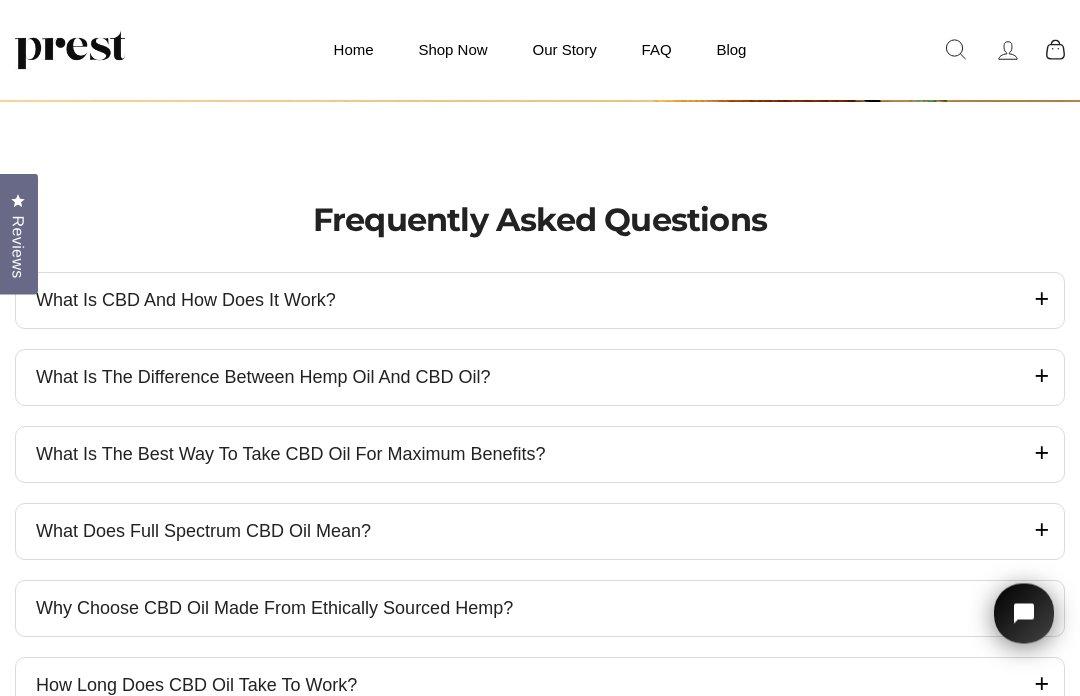 click on "What Is the Difference Between Hemp Oil and CBD Oil?" at bounding box center [530, 301] 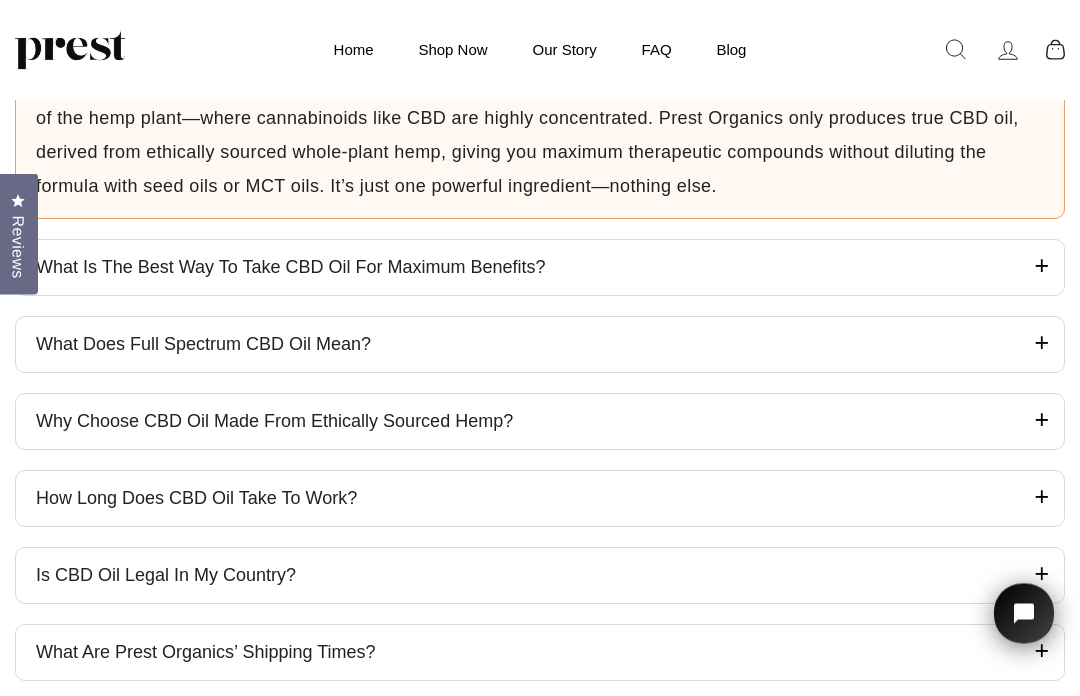 scroll, scrollTop: 712, scrollLeft: 0, axis: vertical 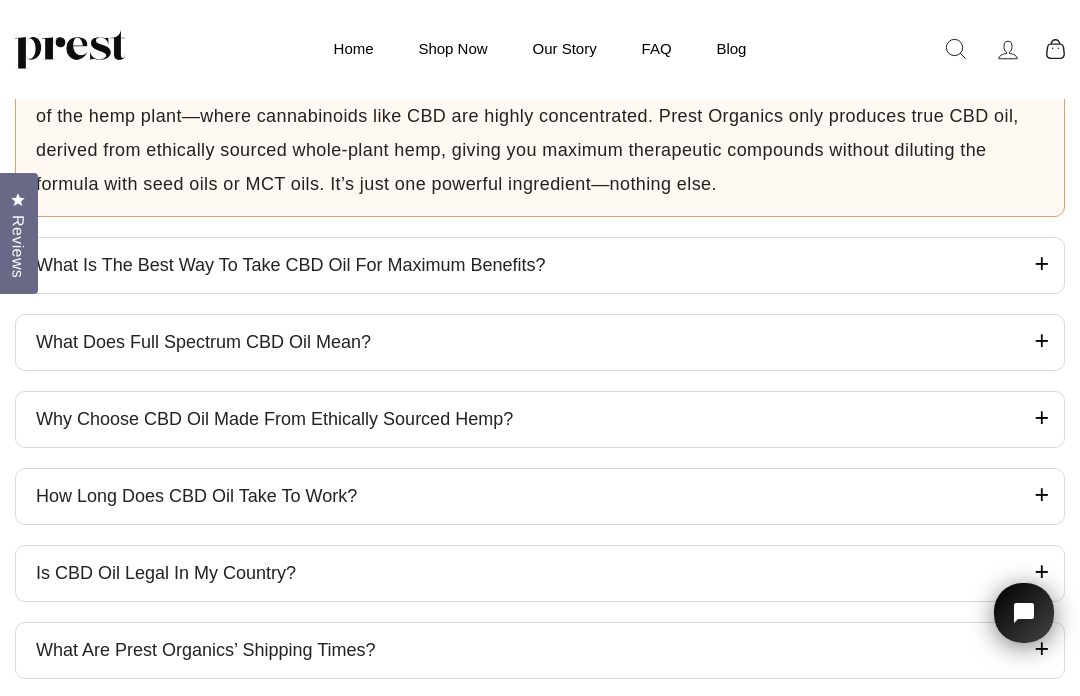 click on "What Does Full Spectrum CBD Oil Mean?" at bounding box center (530, -73) 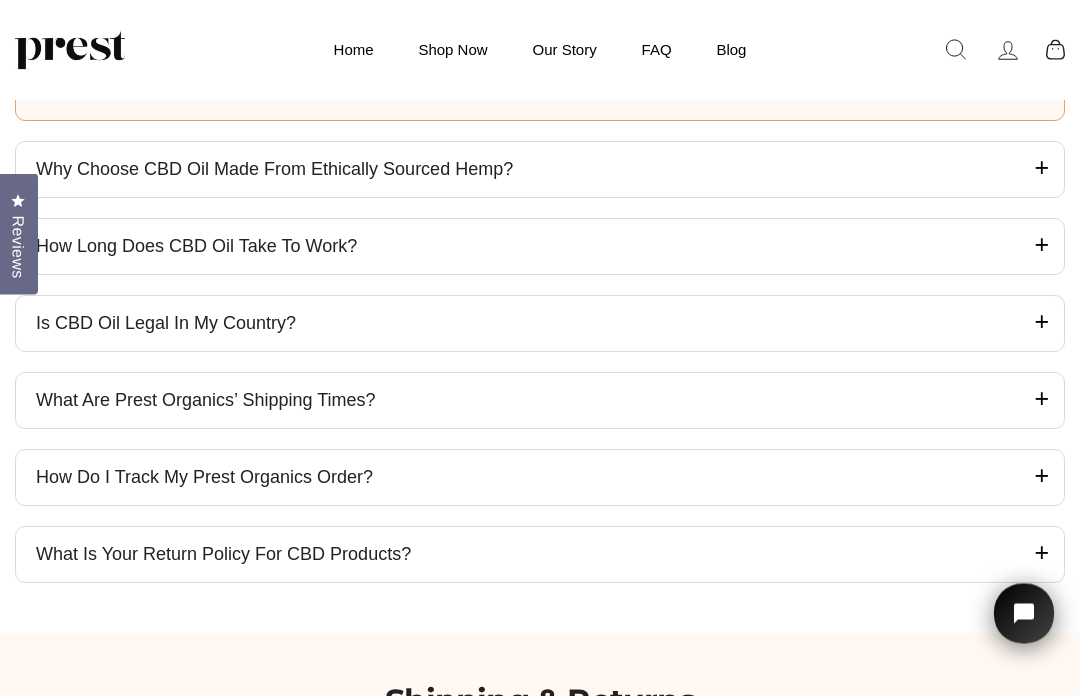 scroll, scrollTop: 970, scrollLeft: 0, axis: vertical 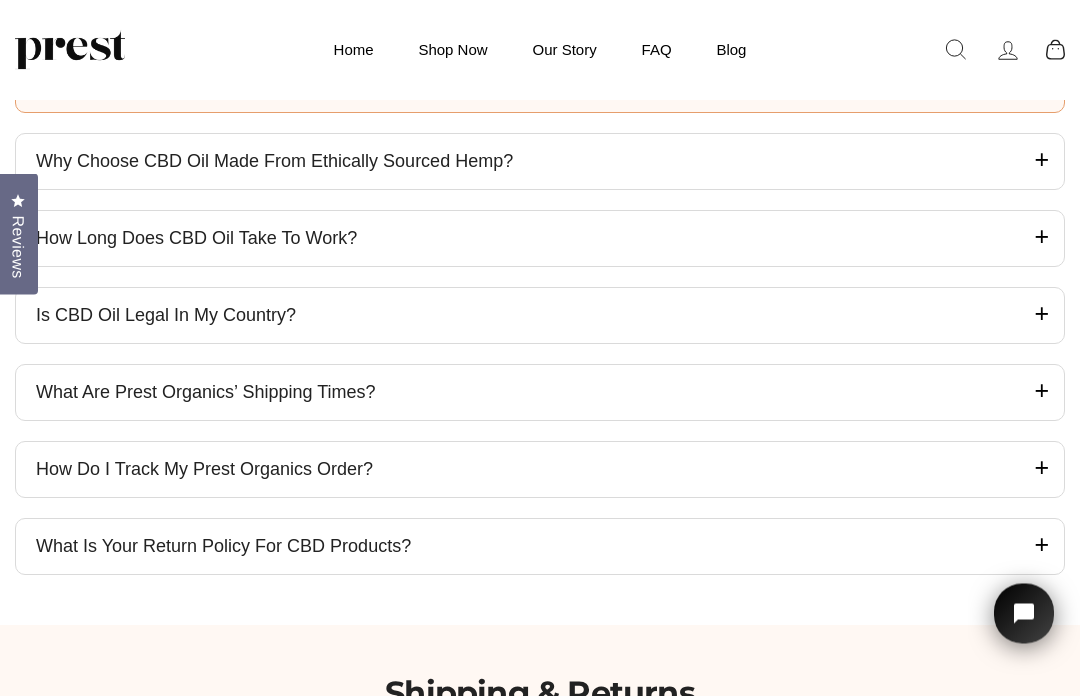 click on "How Long Does CBD Oil Take to Work?" at bounding box center (530, -331) 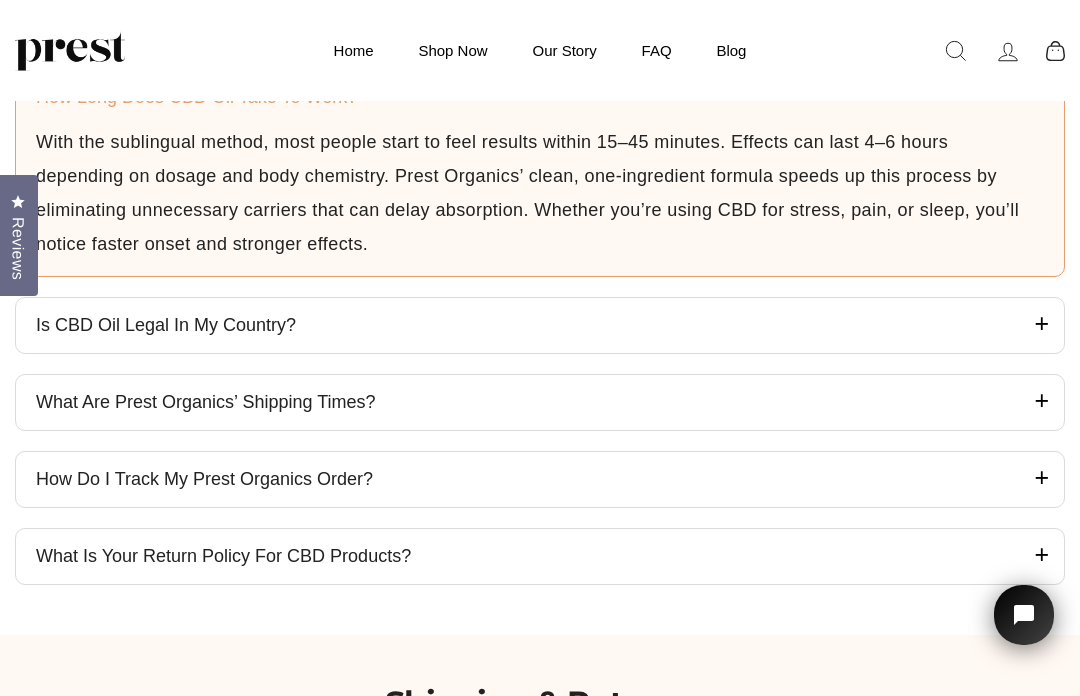 scroll, scrollTop: 927, scrollLeft: 0, axis: vertical 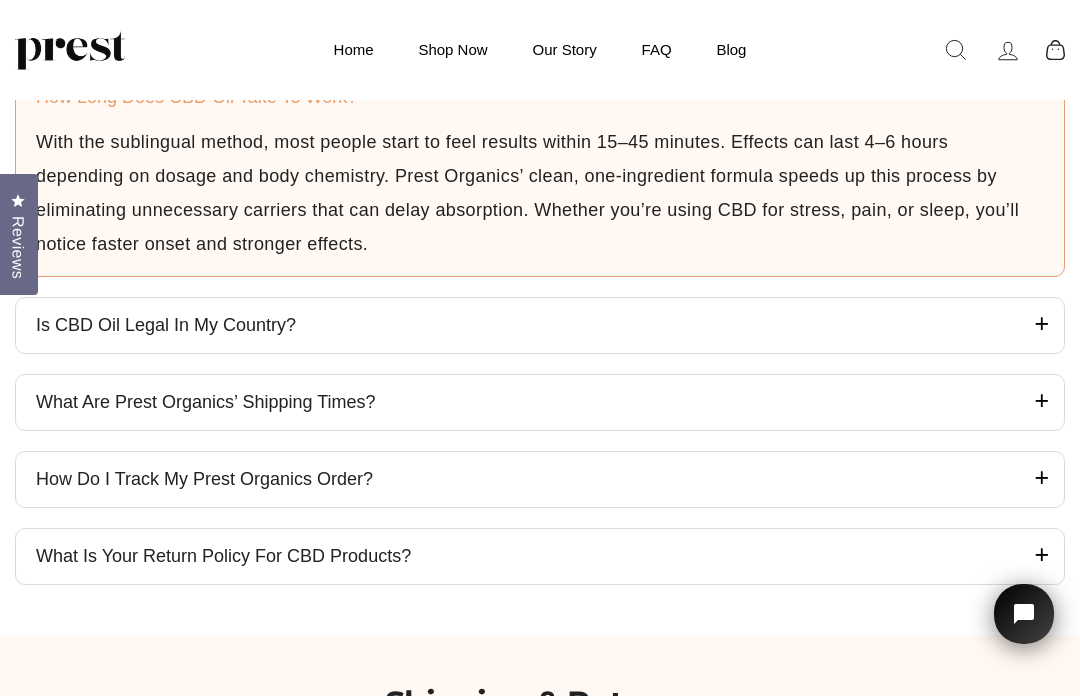 click on "Is CBD Oil Legal in My Country?" at bounding box center (530, -288) 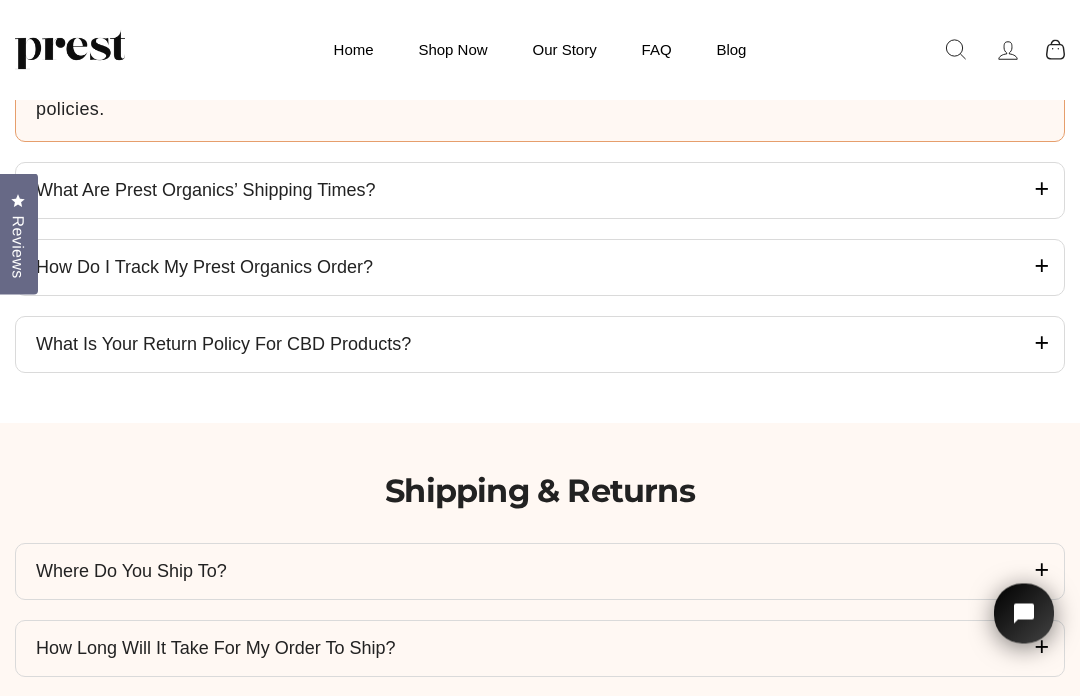 scroll, scrollTop: 1096, scrollLeft: 0, axis: vertical 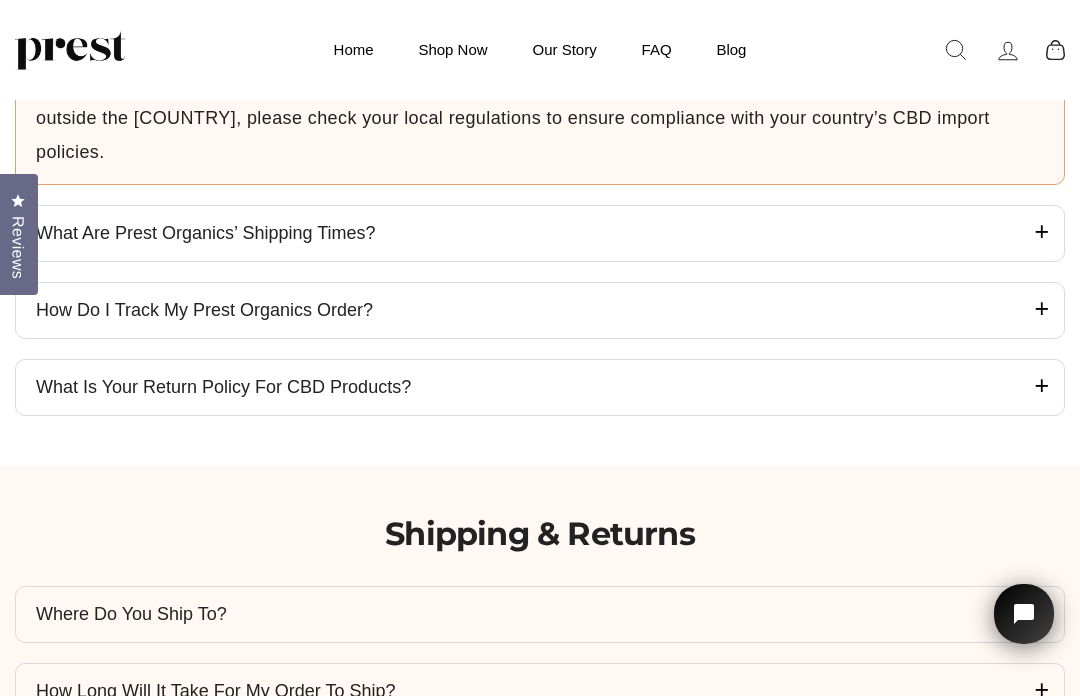 click on "What Are Prest Organics’ Shipping Times?" at bounding box center (530, -457) 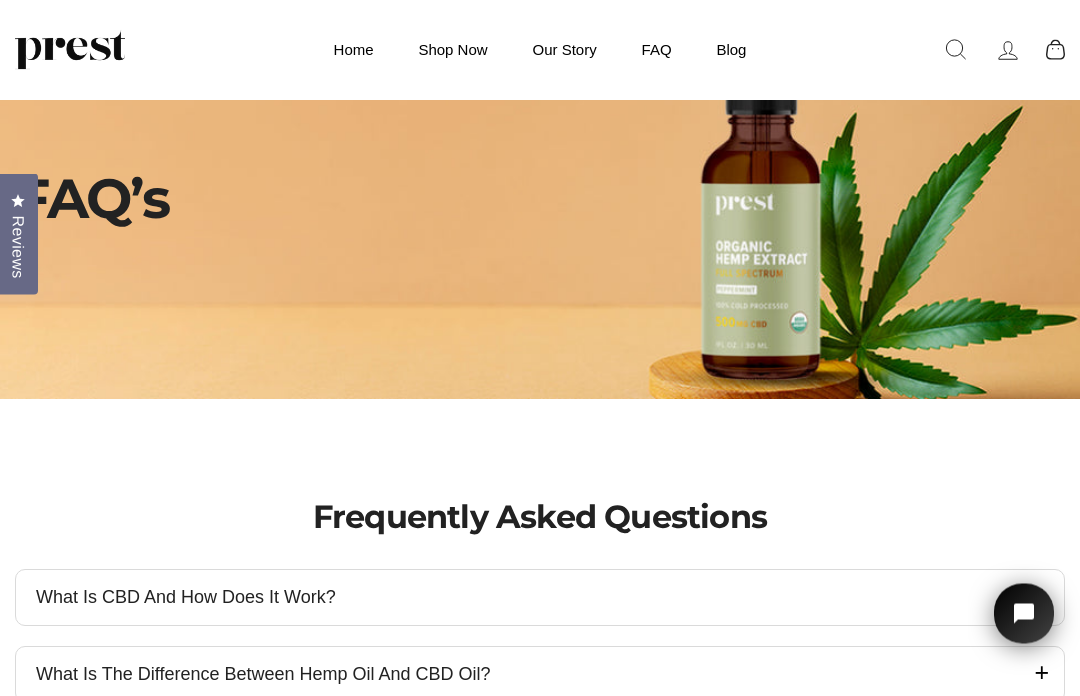 scroll, scrollTop: 0, scrollLeft: 0, axis: both 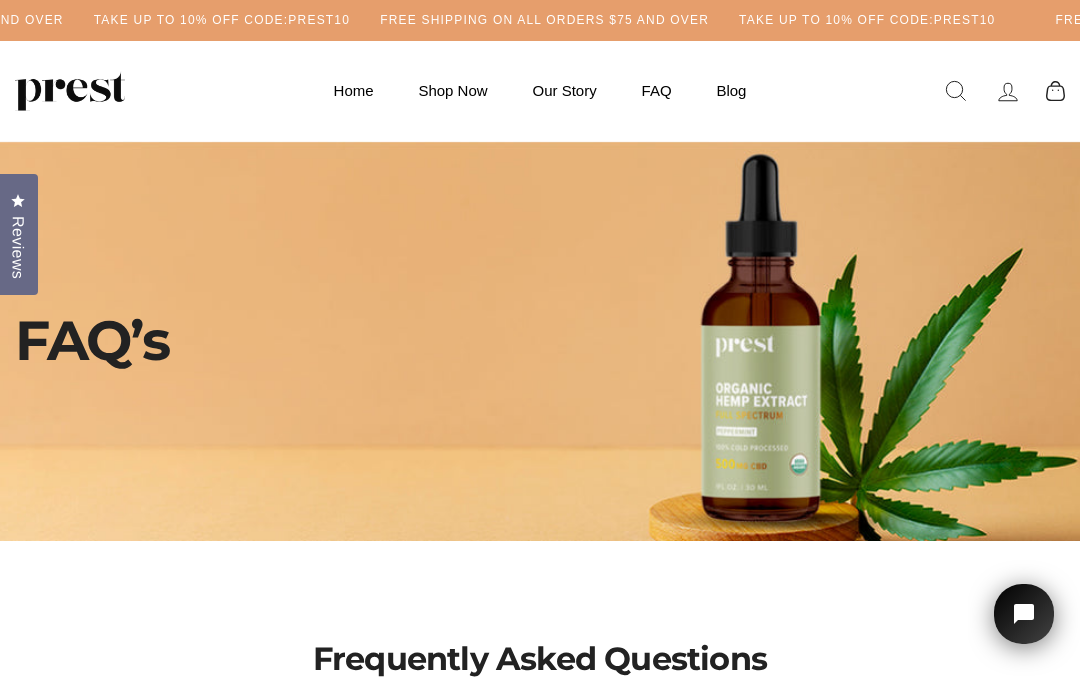 click on "Shop Now" at bounding box center [452, 90] 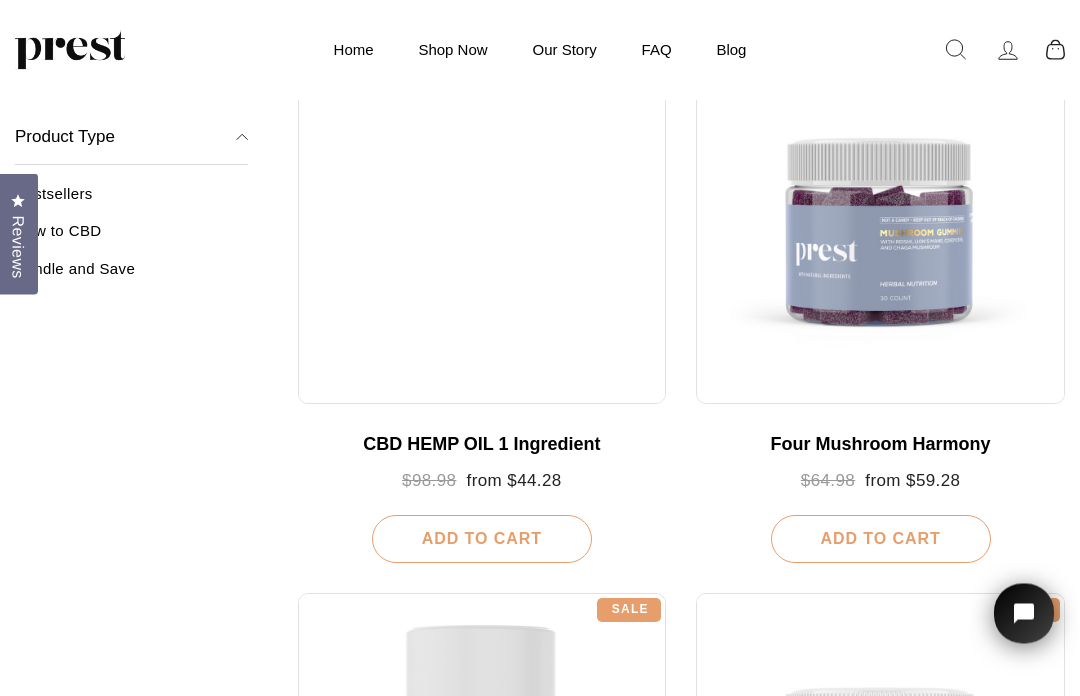 scroll, scrollTop: 309, scrollLeft: 0, axis: vertical 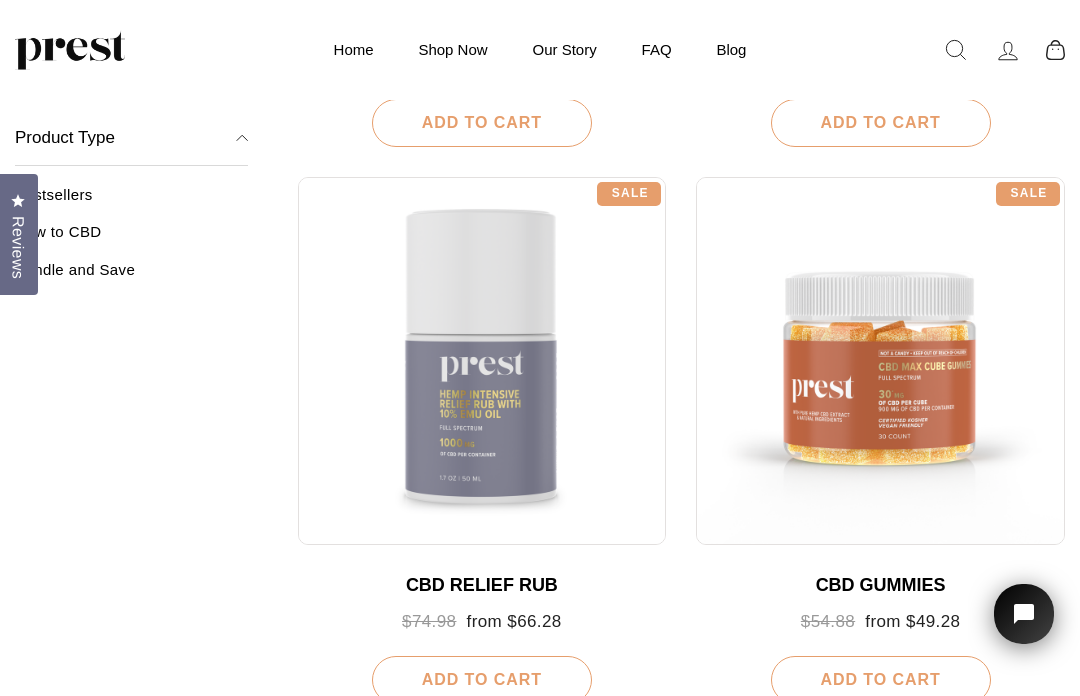 click at bounding box center (880, 361) 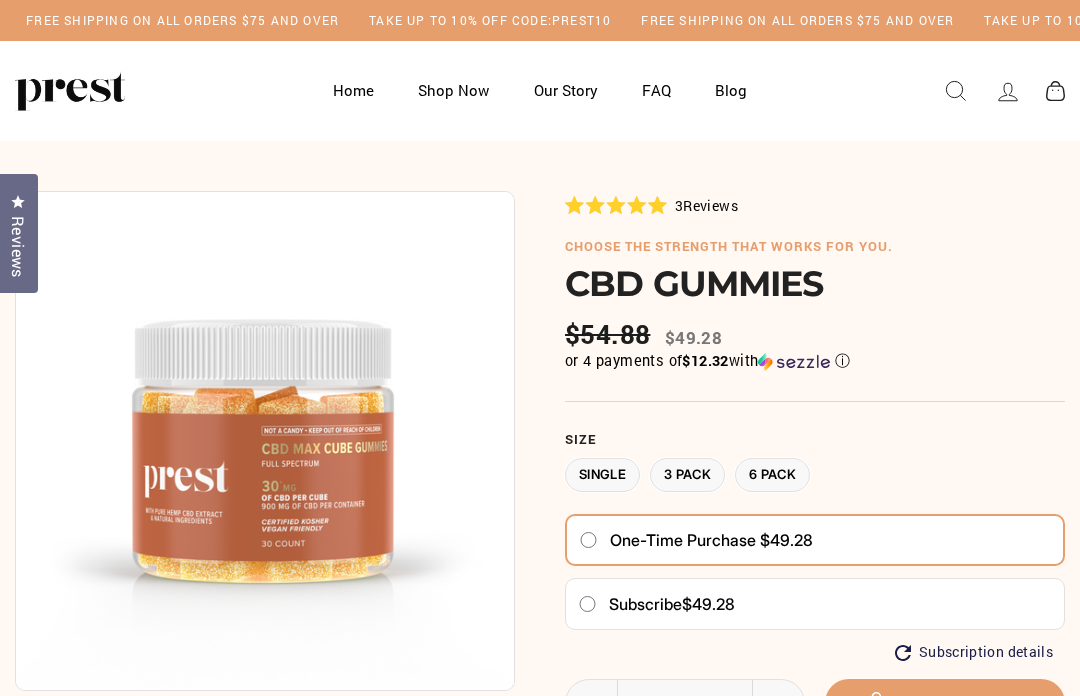 scroll, scrollTop: 0, scrollLeft: 0, axis: both 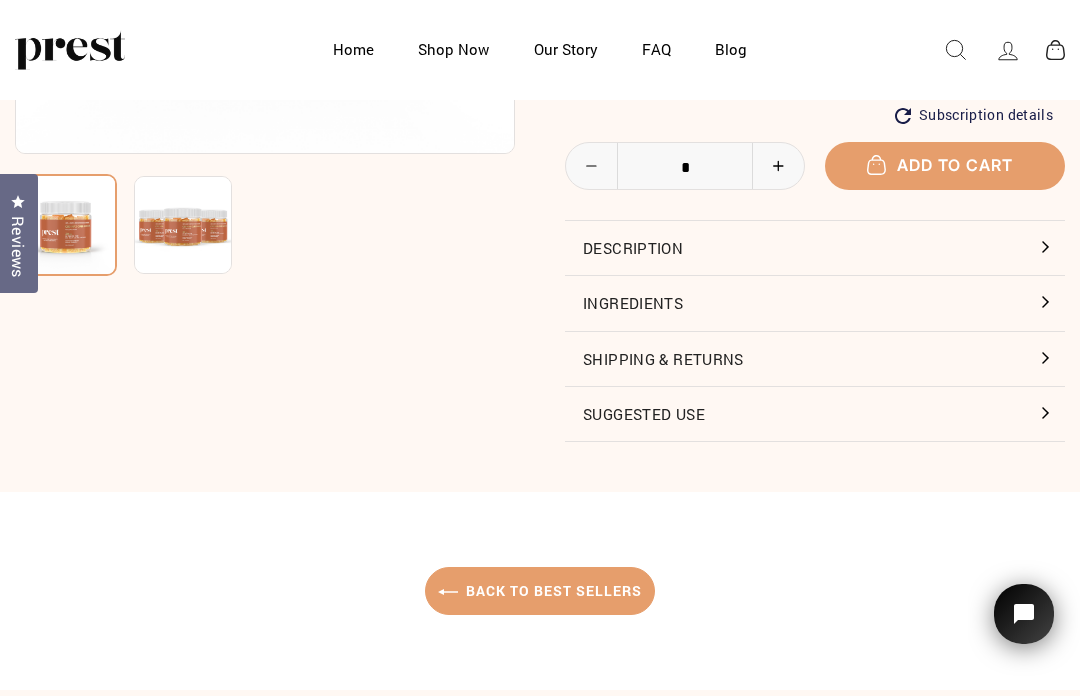 click on "Description" at bounding box center (815, 248) 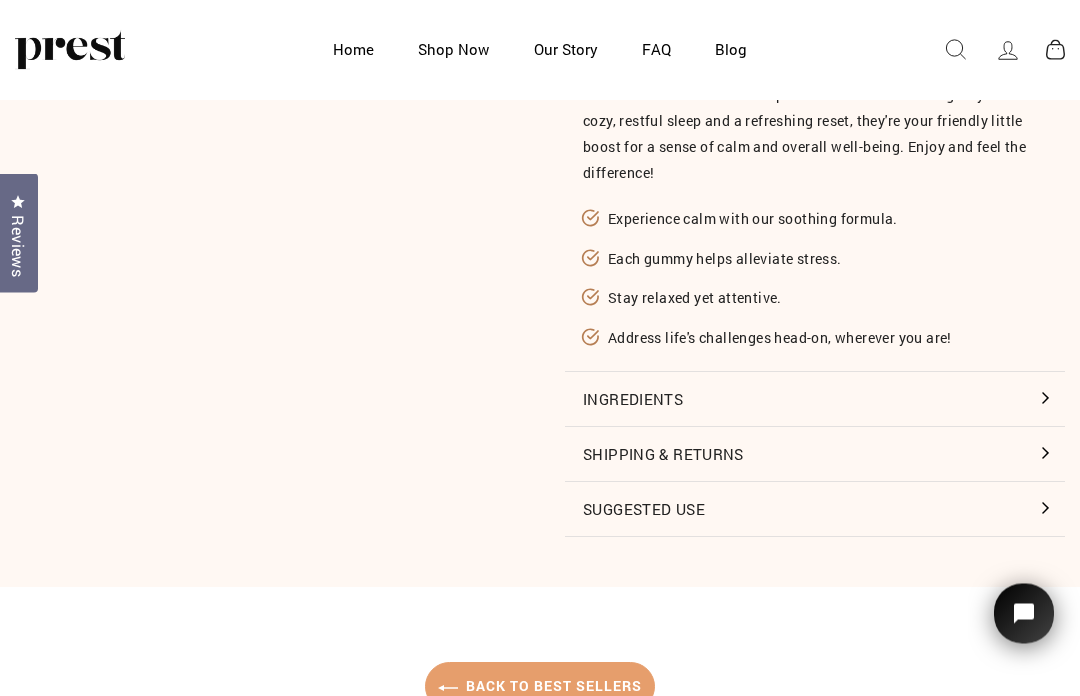 scroll, scrollTop: 697, scrollLeft: 0, axis: vertical 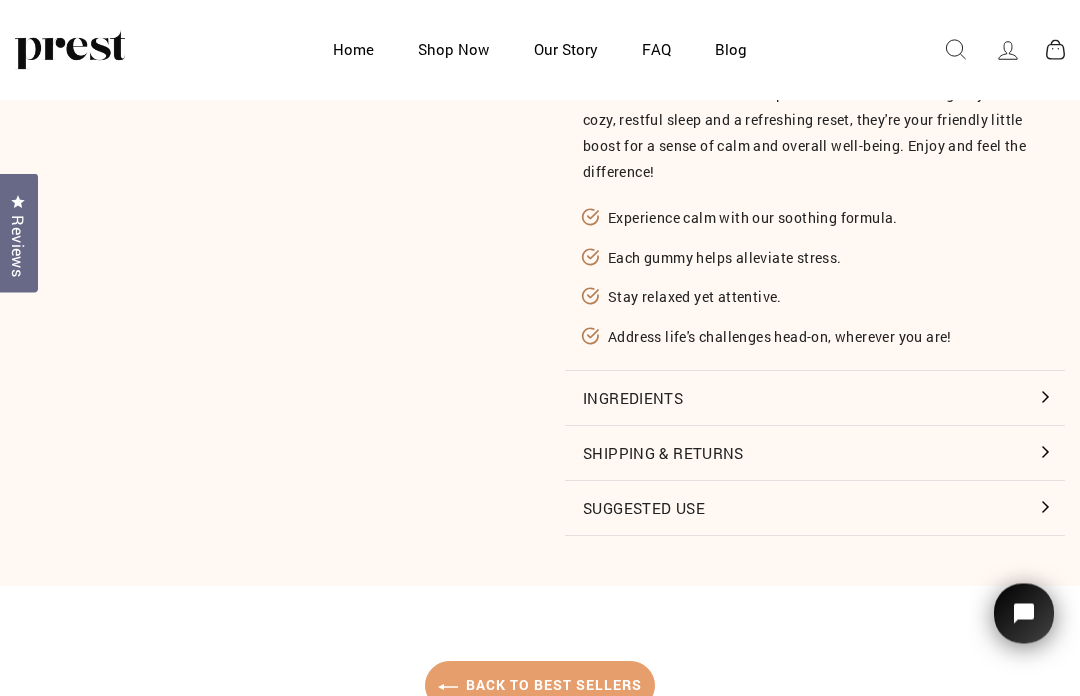 click on "Ingredients" at bounding box center [815, 399] 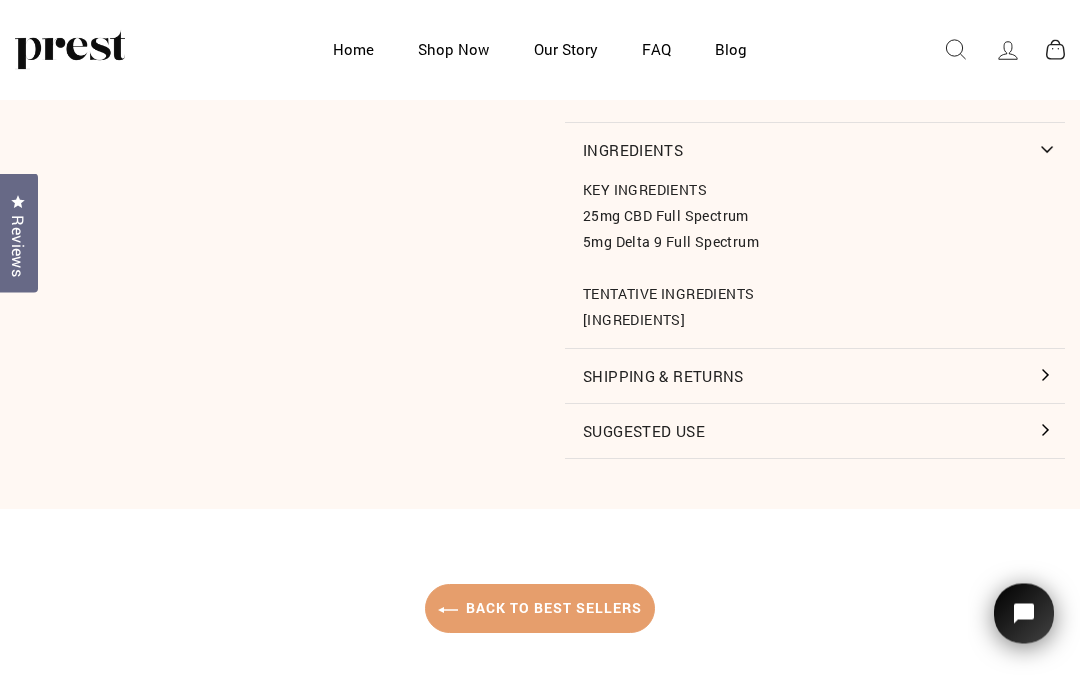 scroll, scrollTop: 972, scrollLeft: 0, axis: vertical 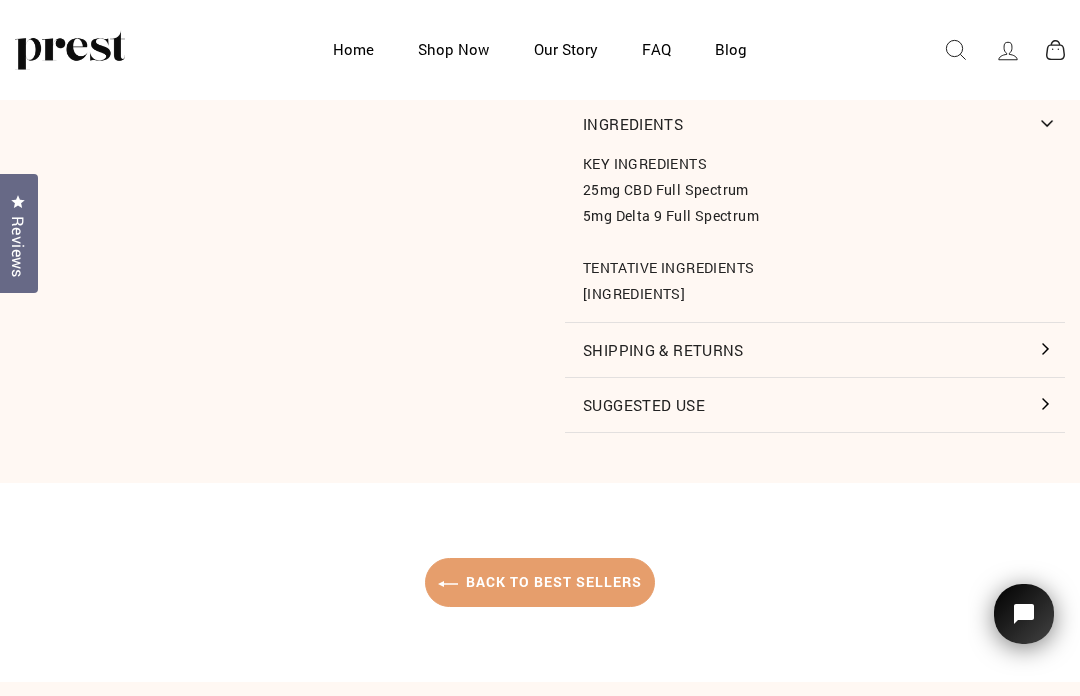 click on "Back to Best Sellers" at bounding box center (540, 582) 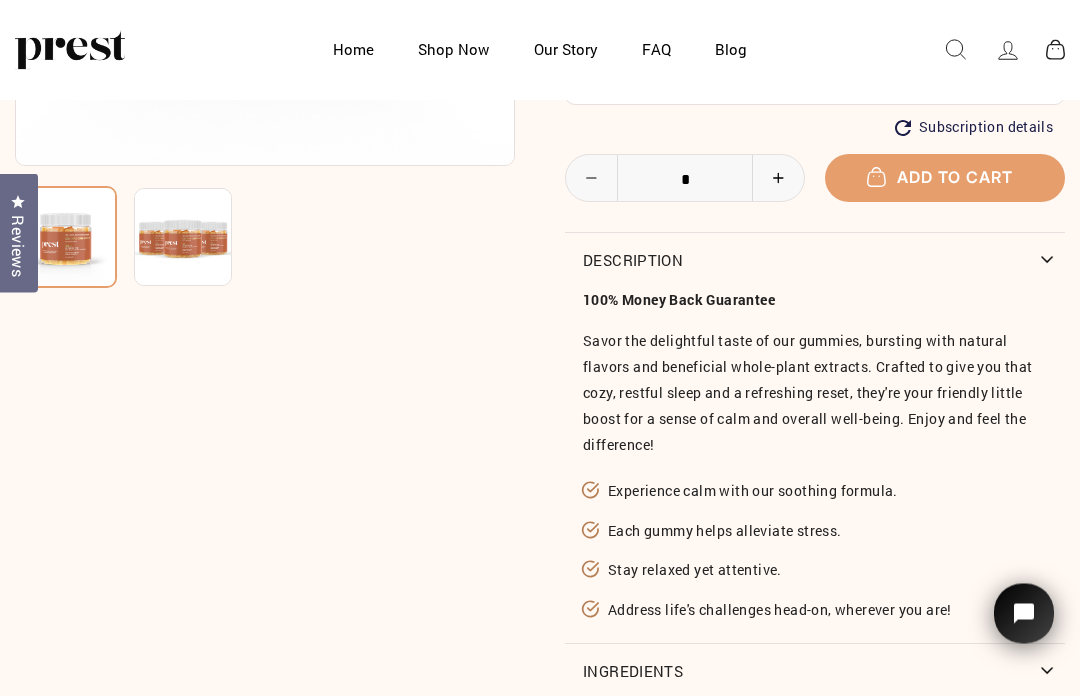 scroll, scrollTop: 443, scrollLeft: 0, axis: vertical 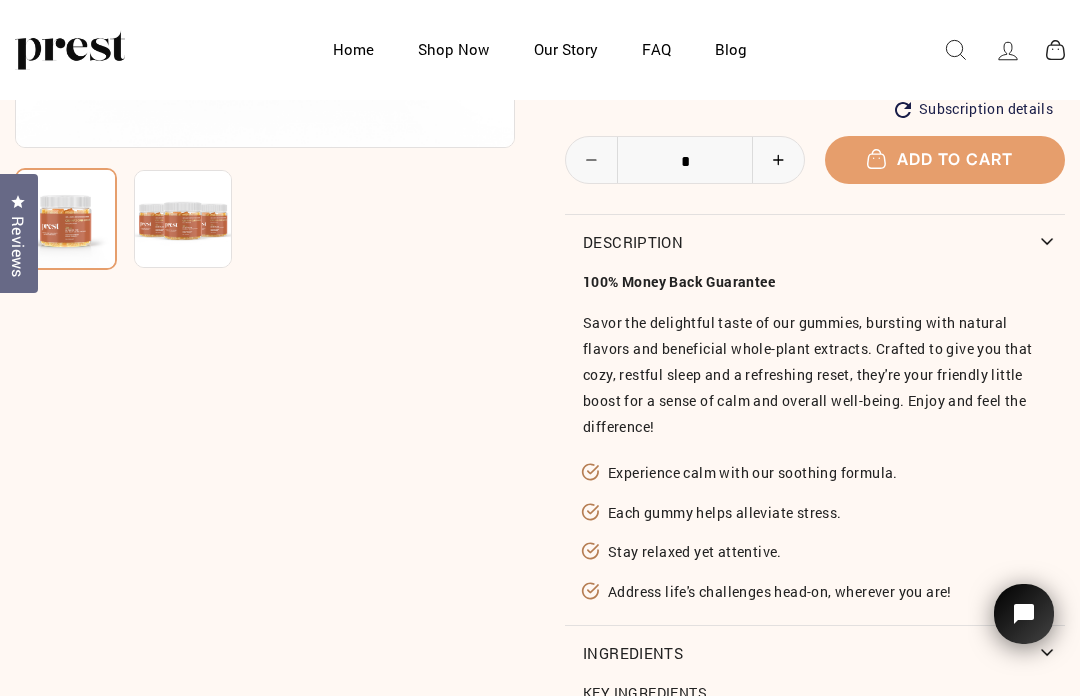 click on "Shop Now" at bounding box center [453, 49] 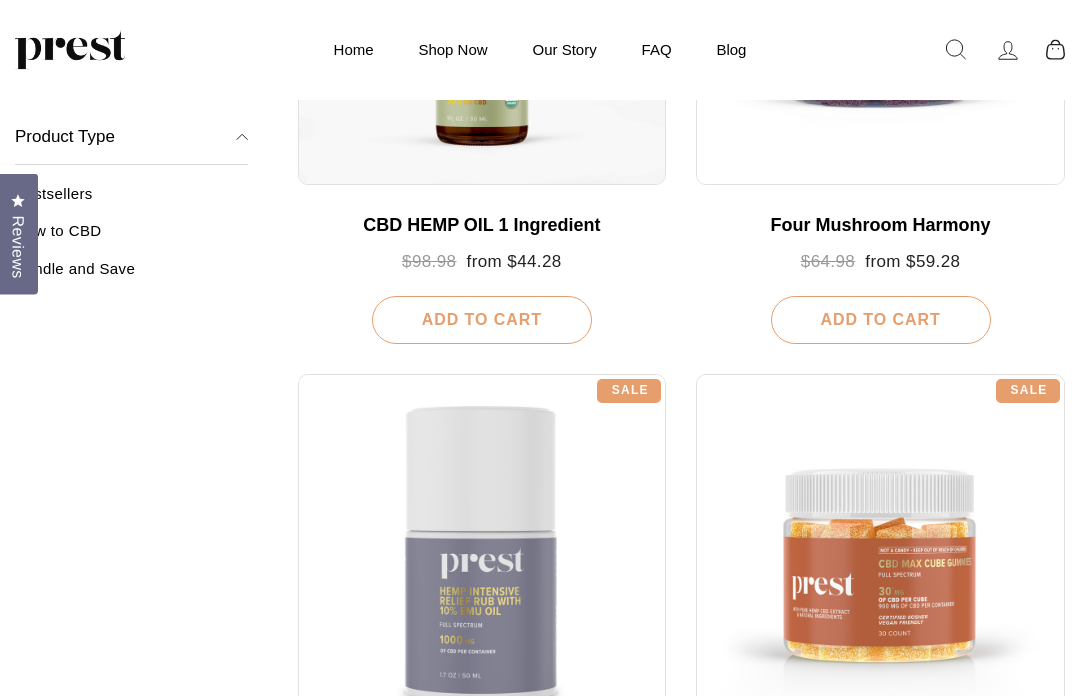 scroll, scrollTop: 529, scrollLeft: 0, axis: vertical 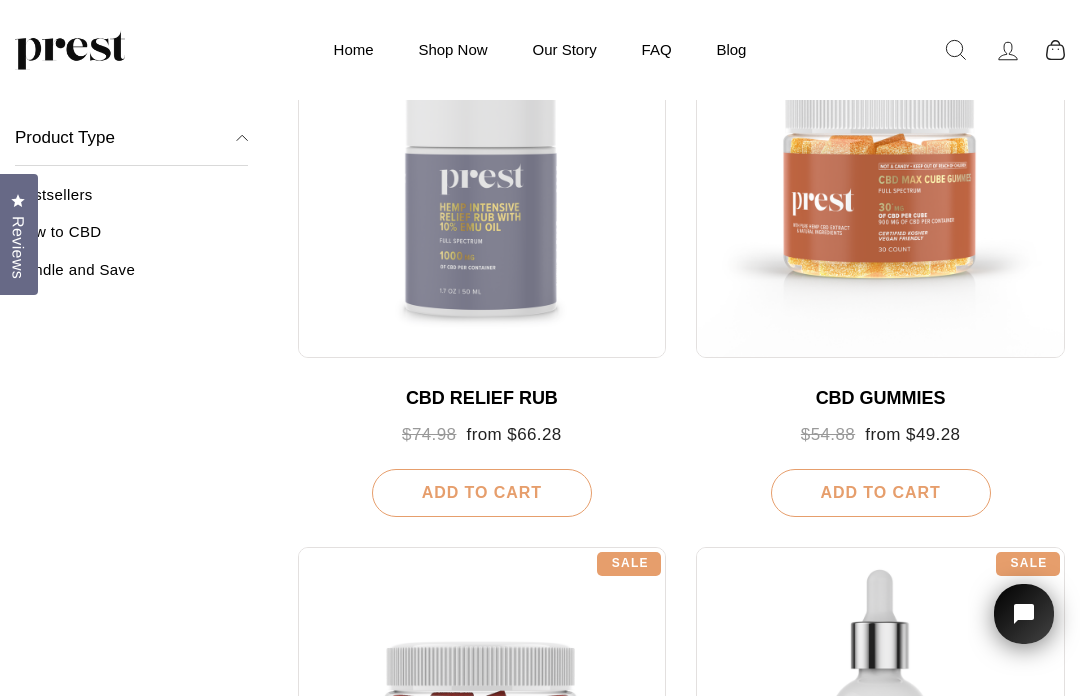 click at bounding box center [482, 174] 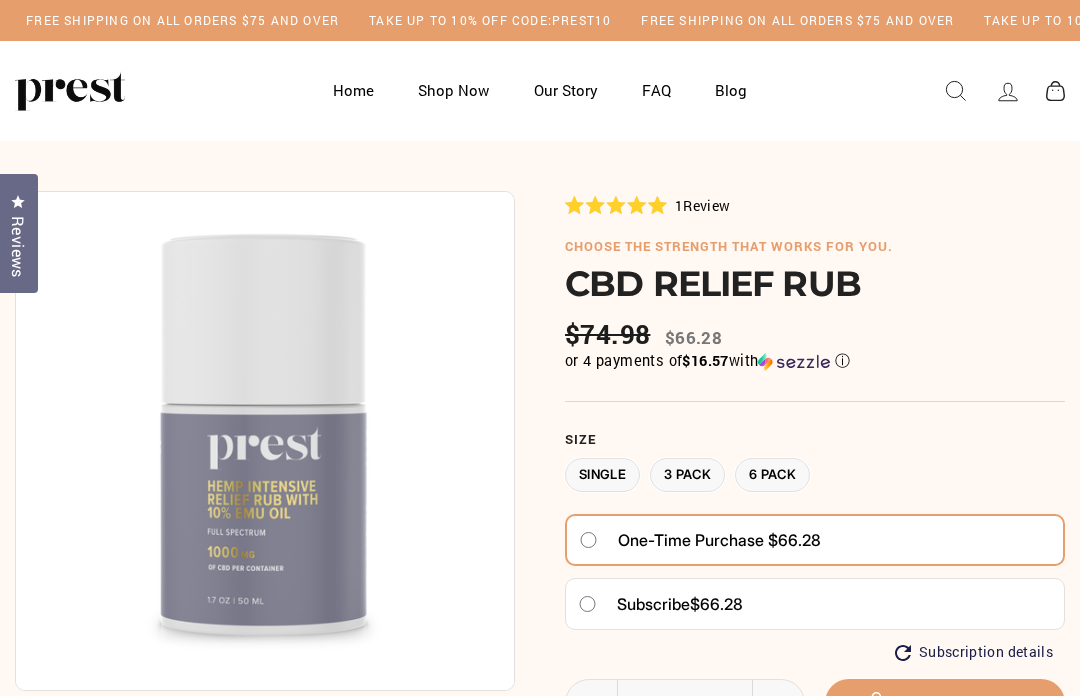 scroll, scrollTop: 0, scrollLeft: 0, axis: both 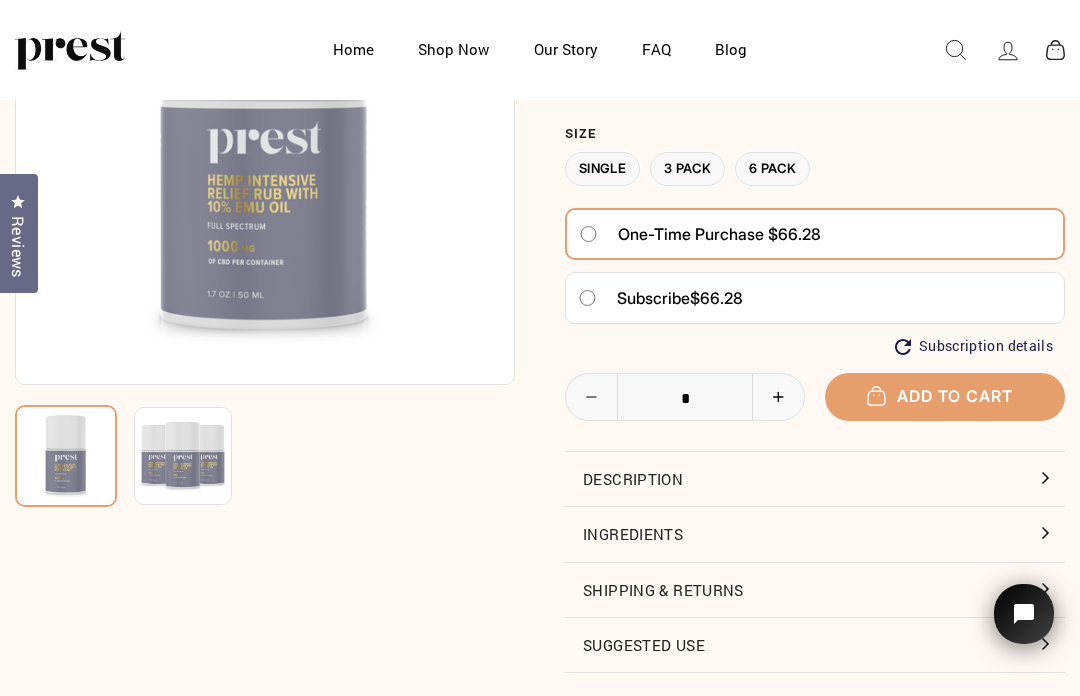 click on "Description" at bounding box center [815, 479] 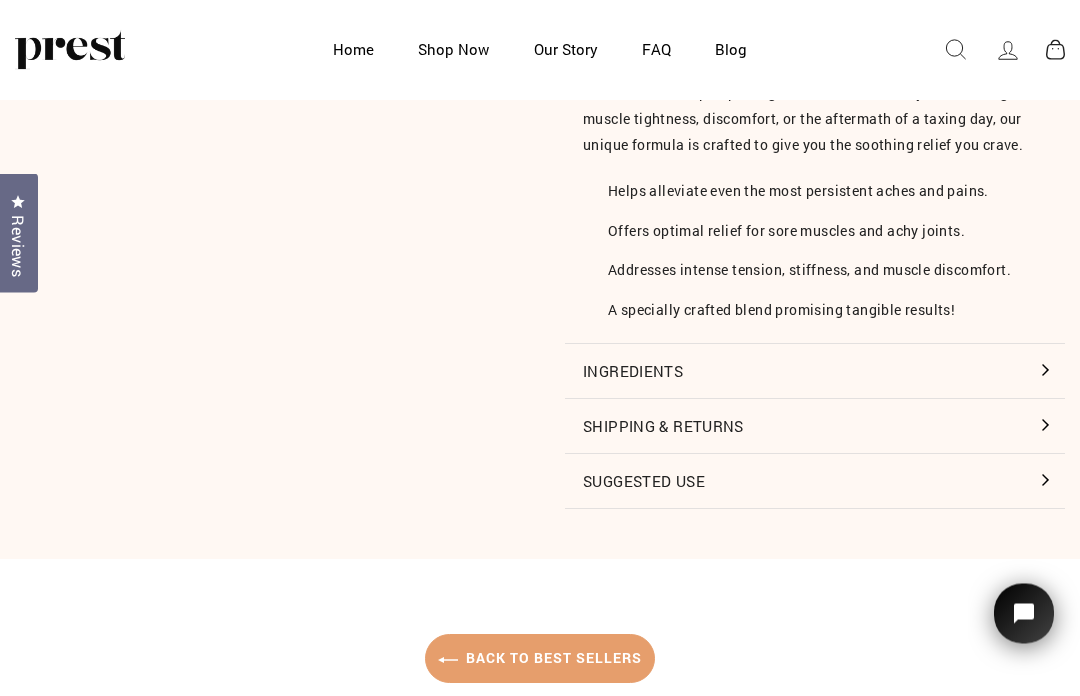 scroll, scrollTop: 796, scrollLeft: 0, axis: vertical 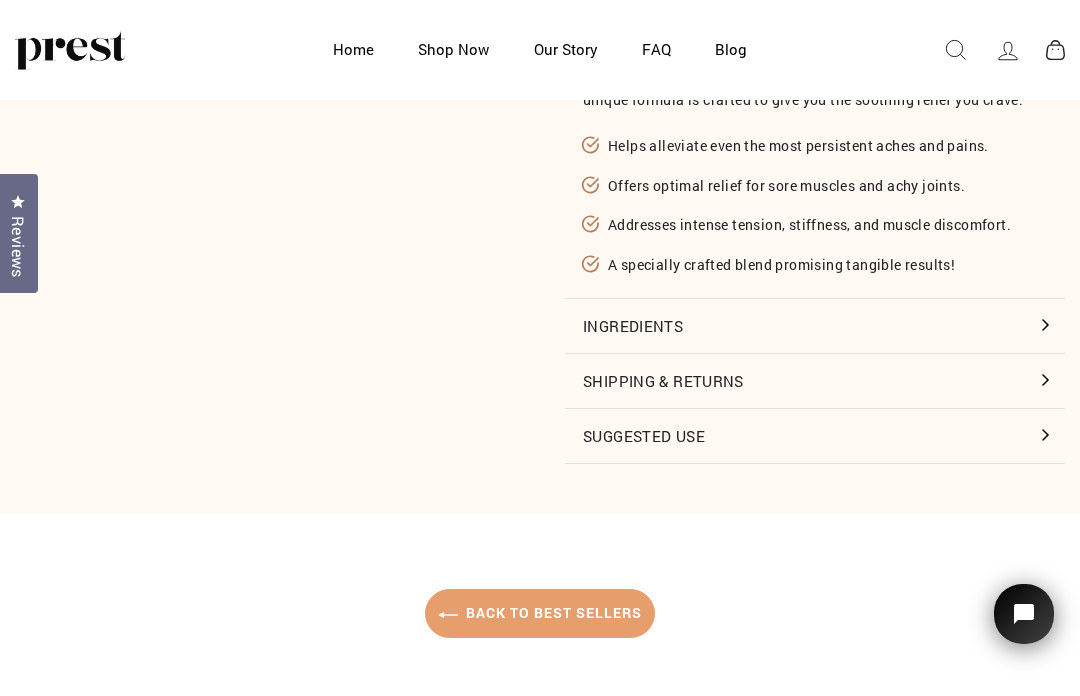click on "Ingredients" at bounding box center [815, 326] 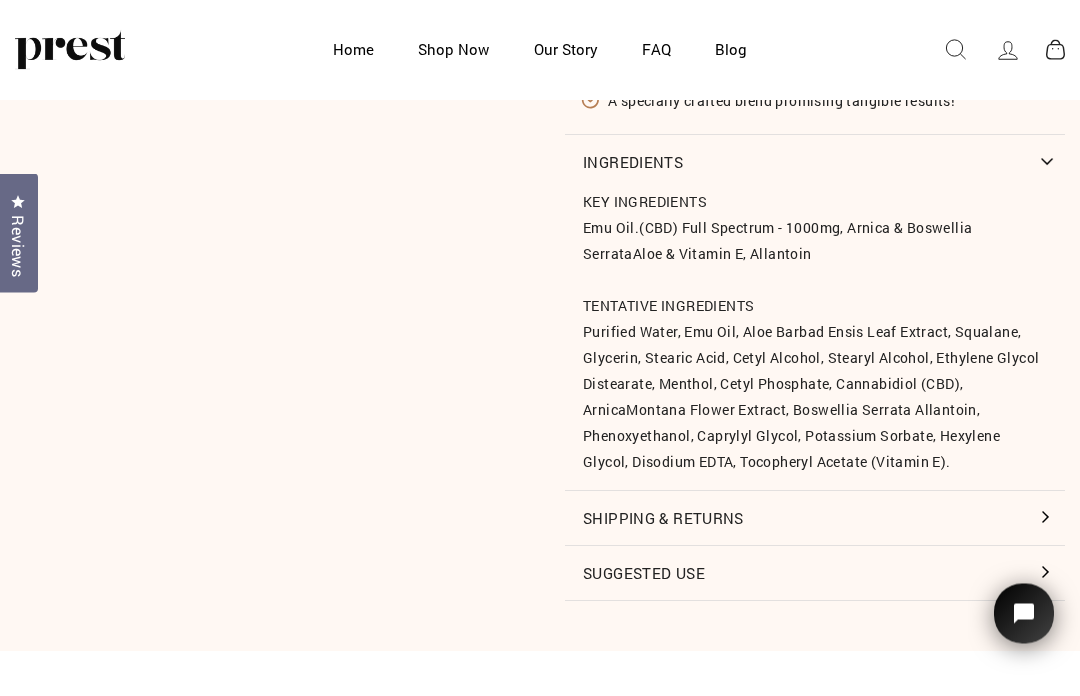 scroll, scrollTop: 961, scrollLeft: 0, axis: vertical 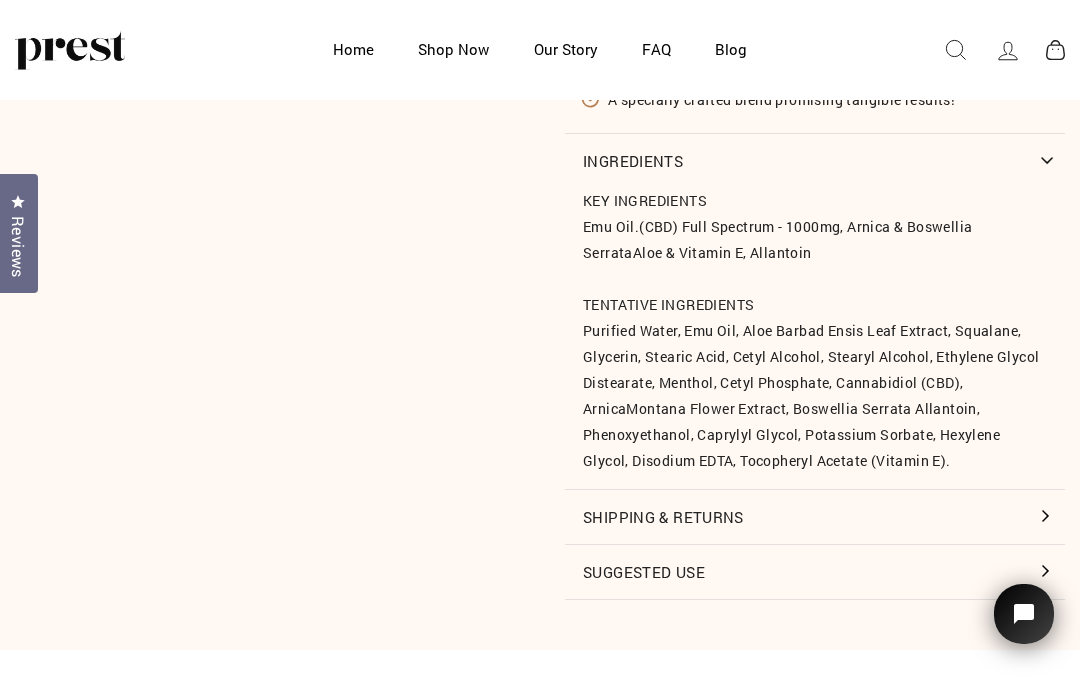 click on "Suggested Use" at bounding box center (815, 572) 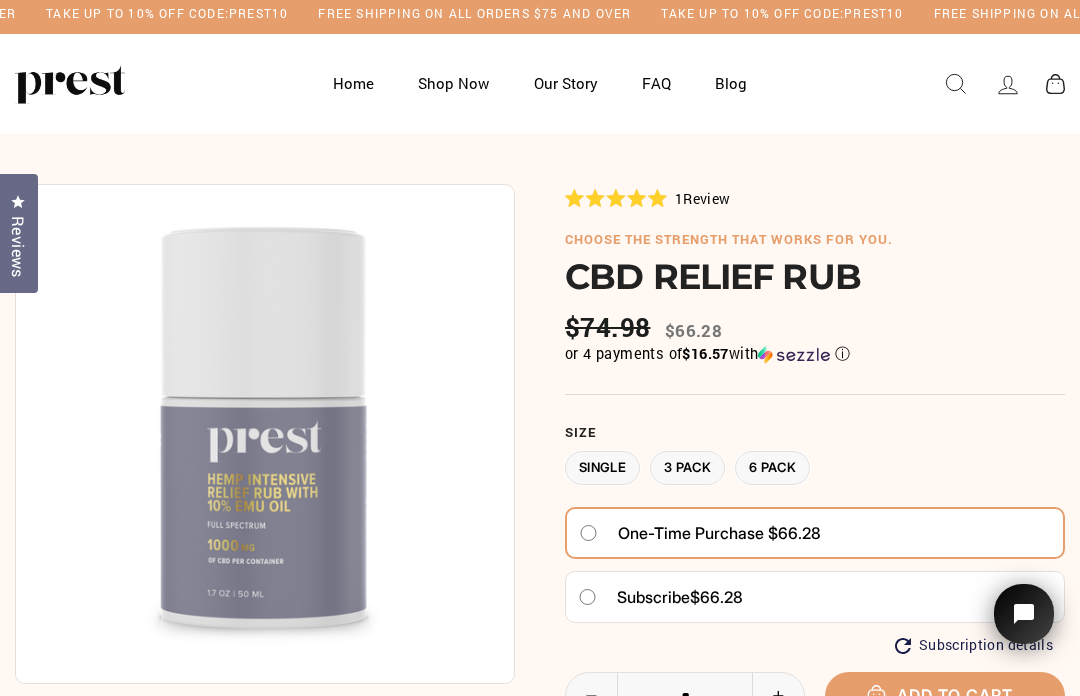 scroll, scrollTop: 0, scrollLeft: 0, axis: both 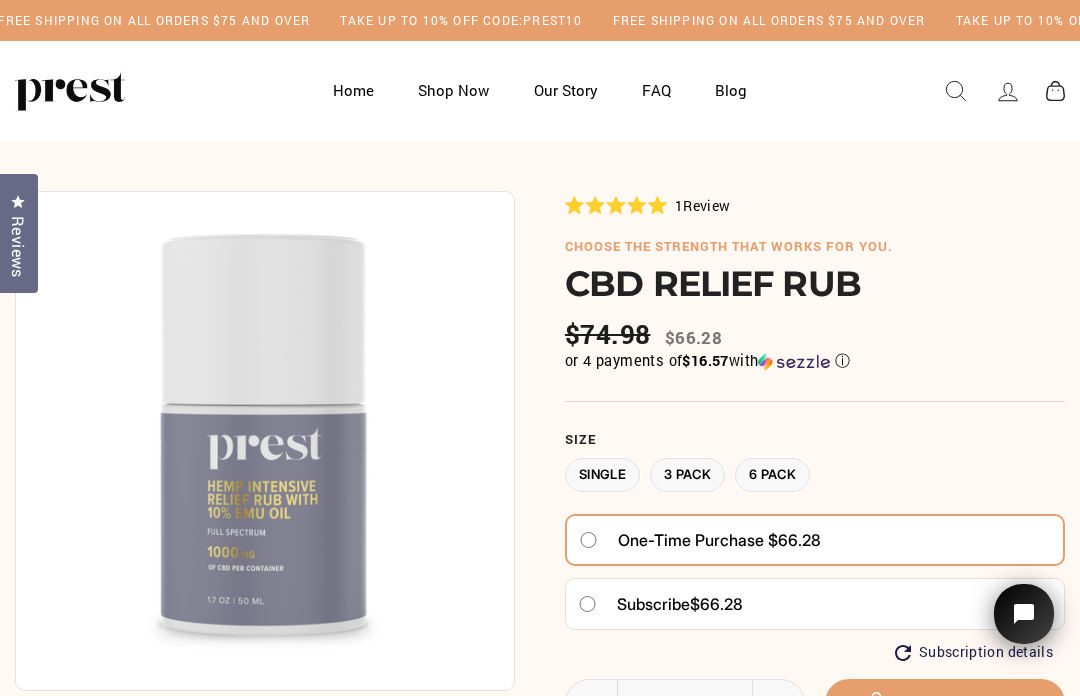 click on "Shop Now" at bounding box center (453, 90) 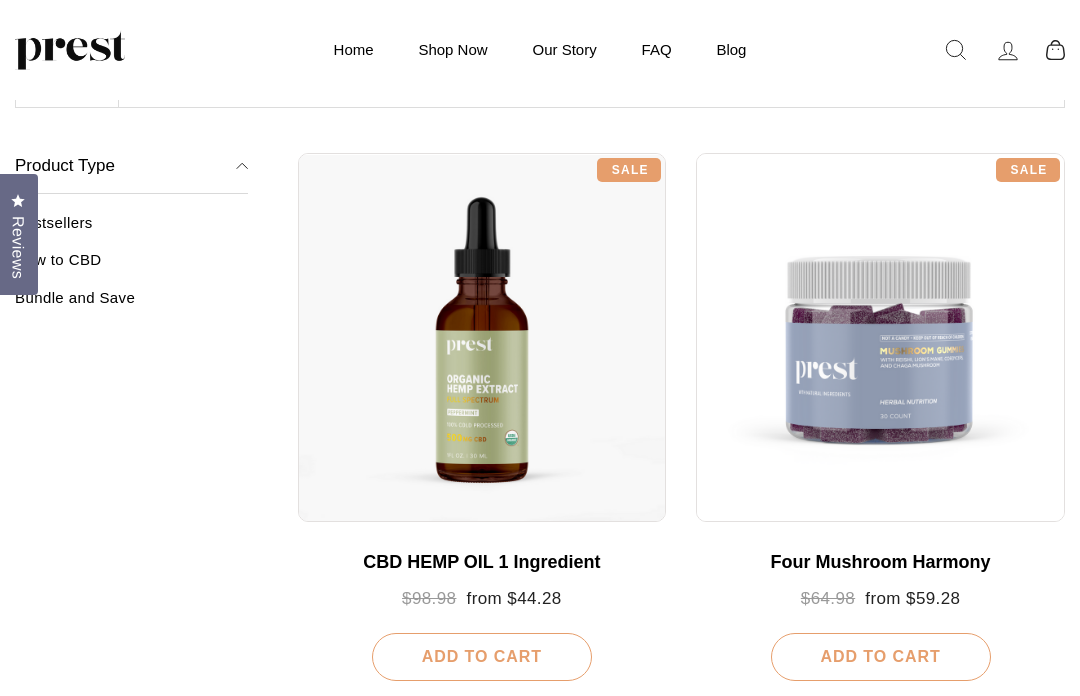 scroll, scrollTop: 197, scrollLeft: 0, axis: vertical 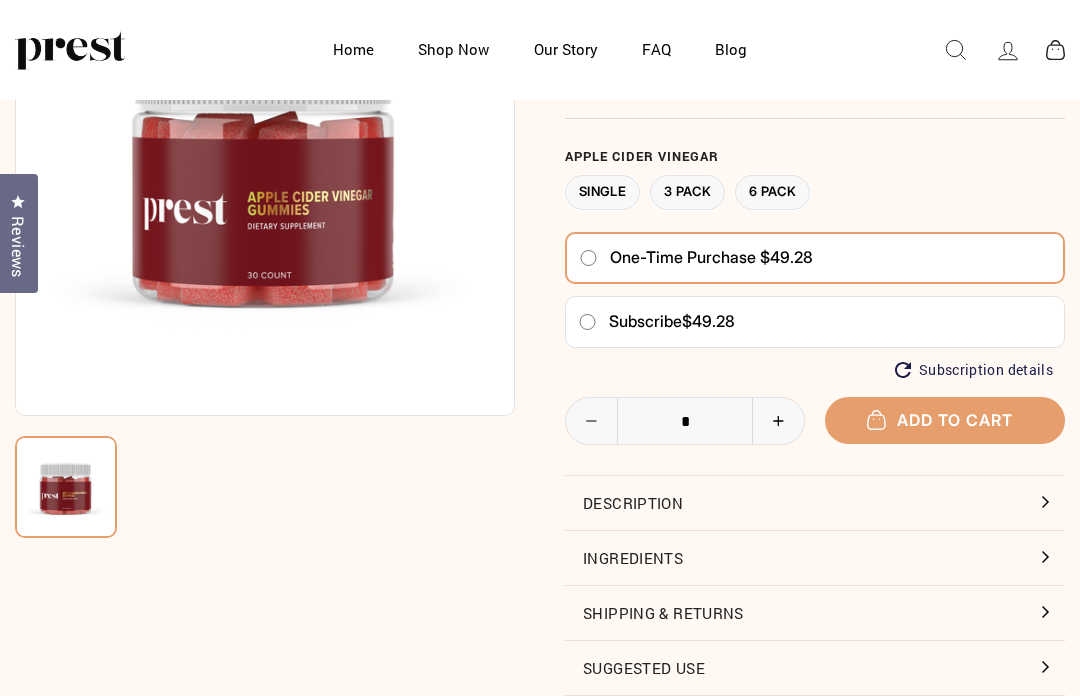 click on "Description" at bounding box center (815, 503) 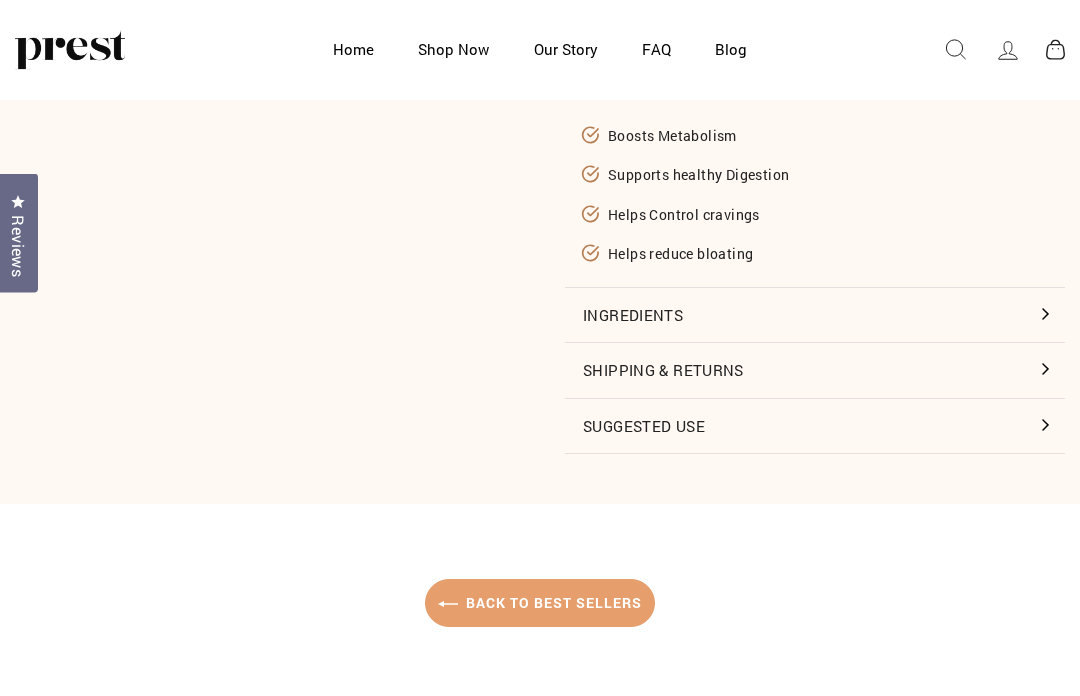 scroll, scrollTop: 655, scrollLeft: 0, axis: vertical 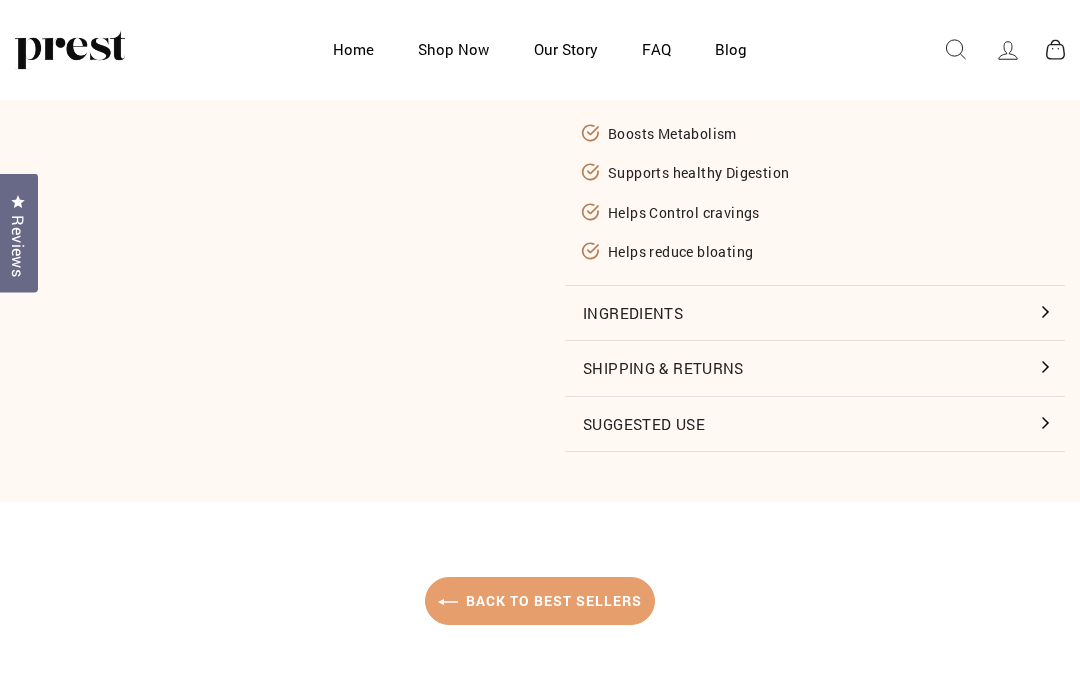click on "Suggested Use" at bounding box center (815, 425) 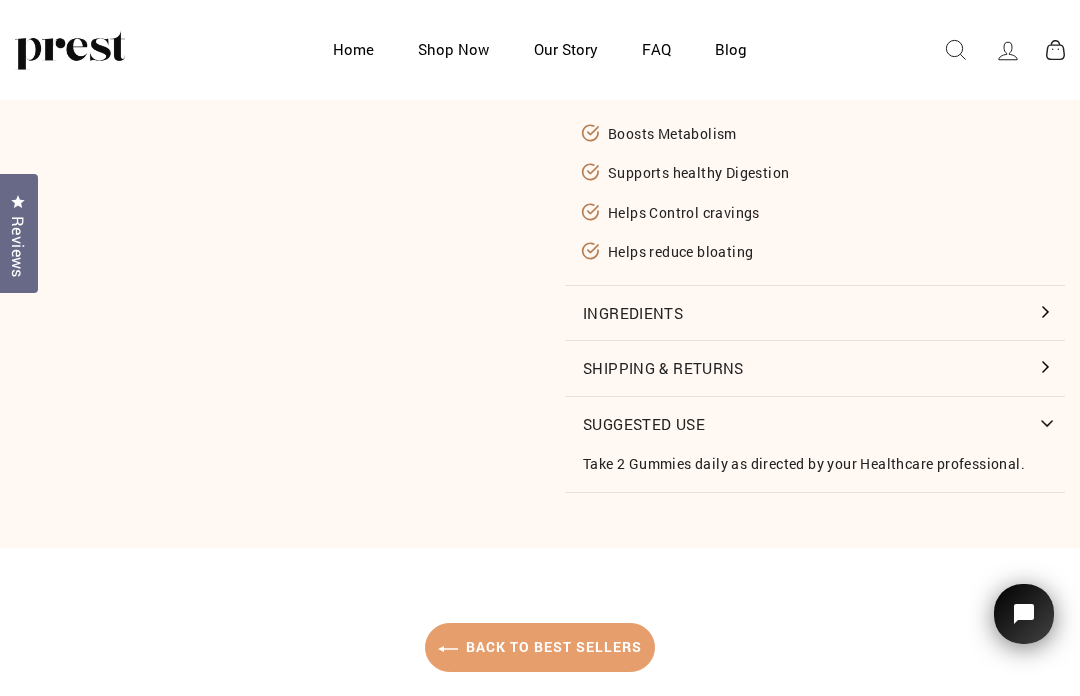 scroll, scrollTop: 0, scrollLeft: 0, axis: both 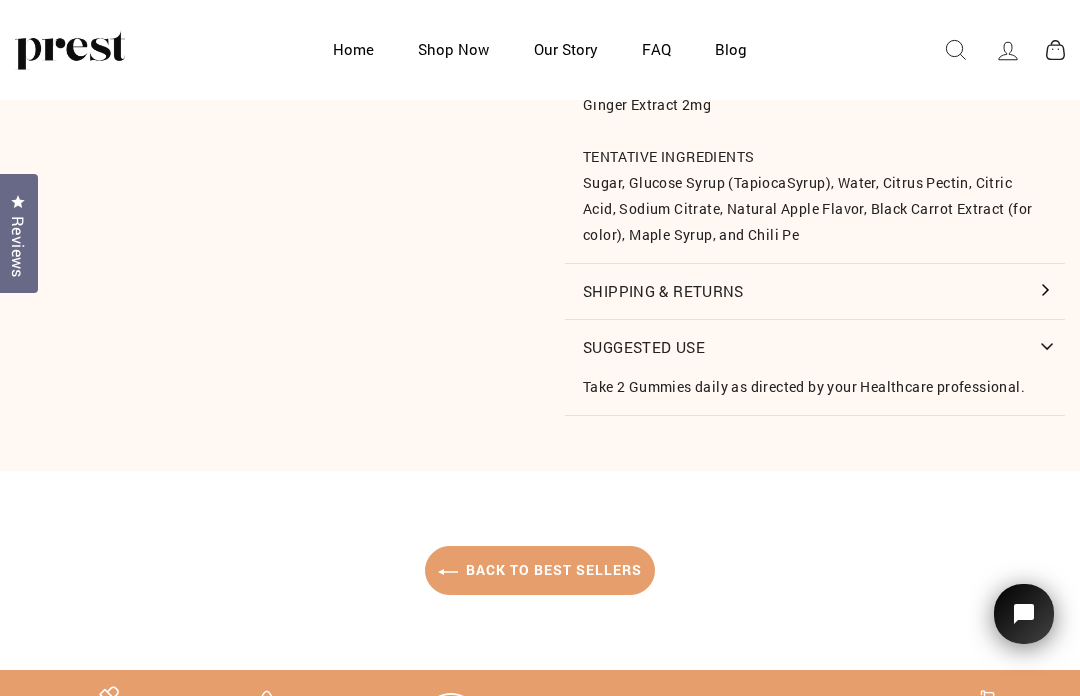 click at bounding box center (265, -222) 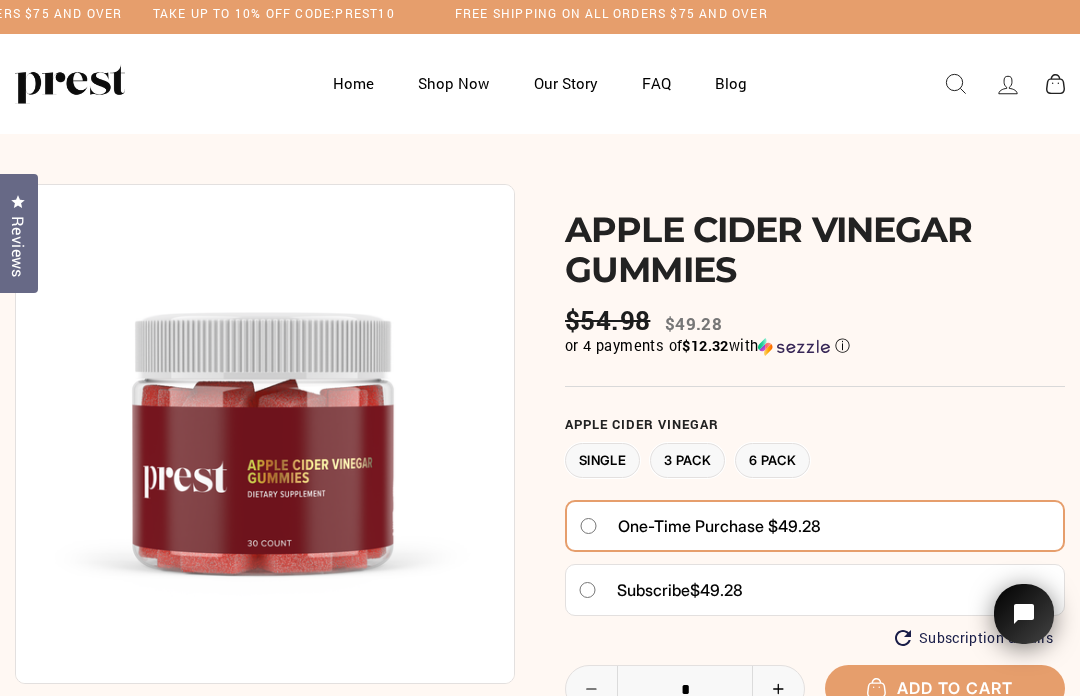 scroll, scrollTop: 0, scrollLeft: 0, axis: both 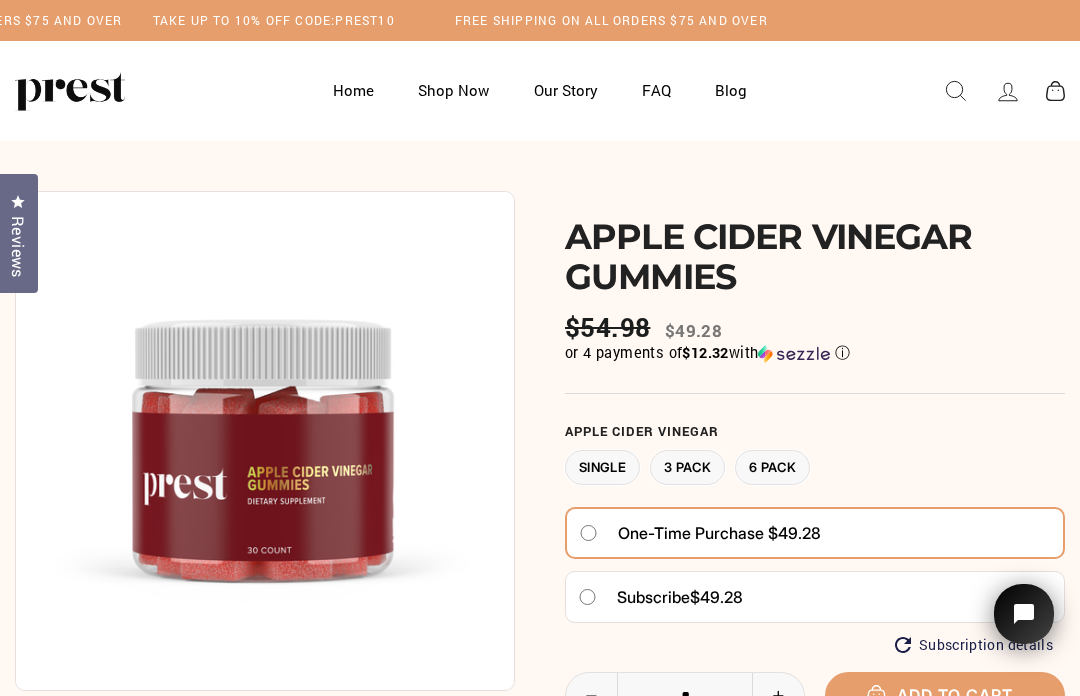 click on "Blog" at bounding box center [731, 90] 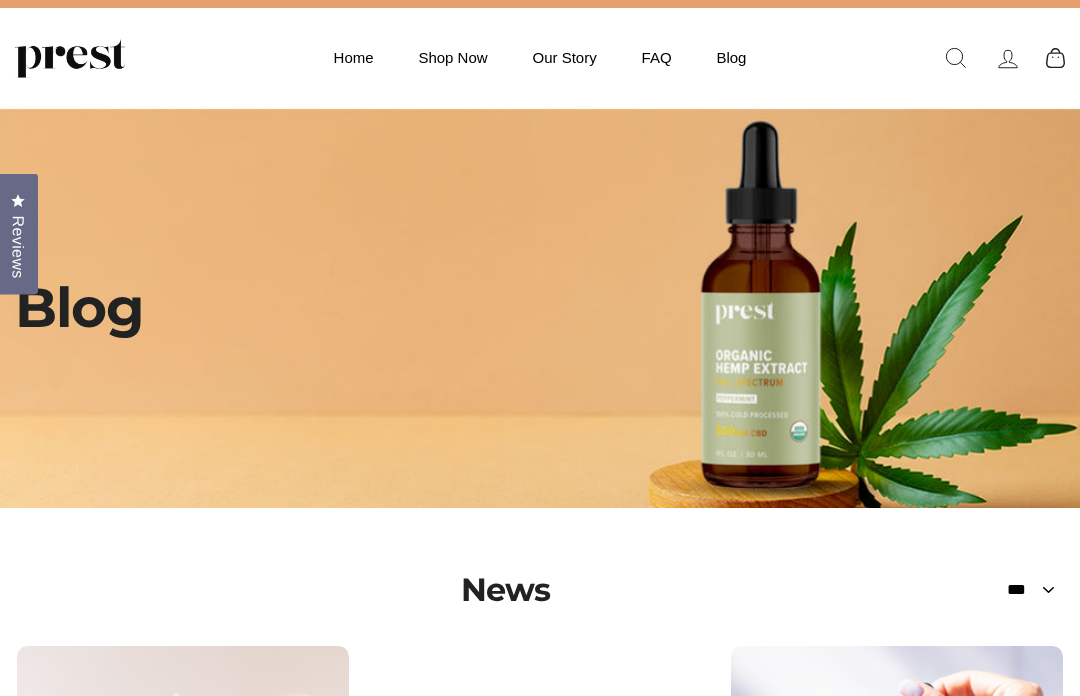 scroll, scrollTop: 72, scrollLeft: 0, axis: vertical 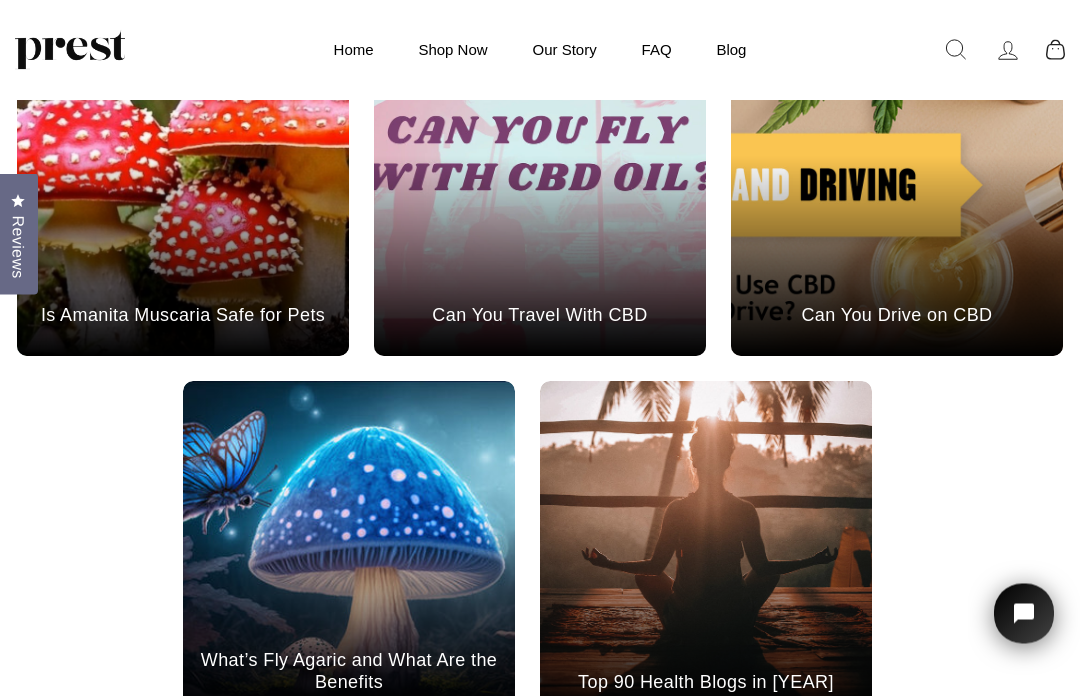 click on "May 01, 2023
Can You Drive on CBD" at bounding box center (897, 257) 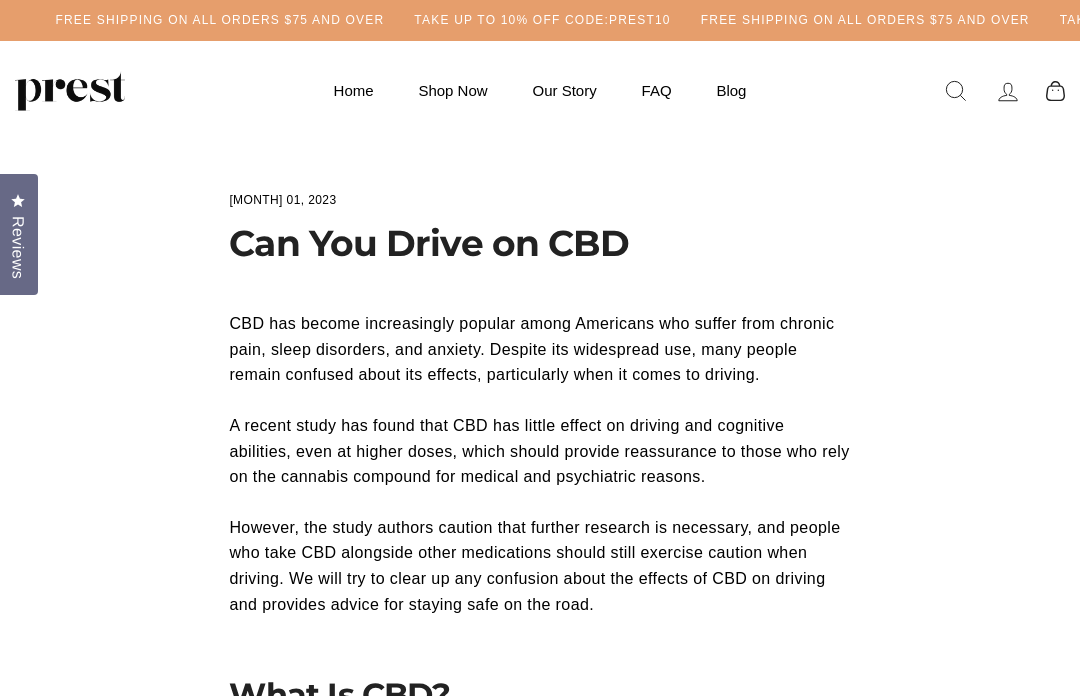 scroll, scrollTop: 0, scrollLeft: 0, axis: both 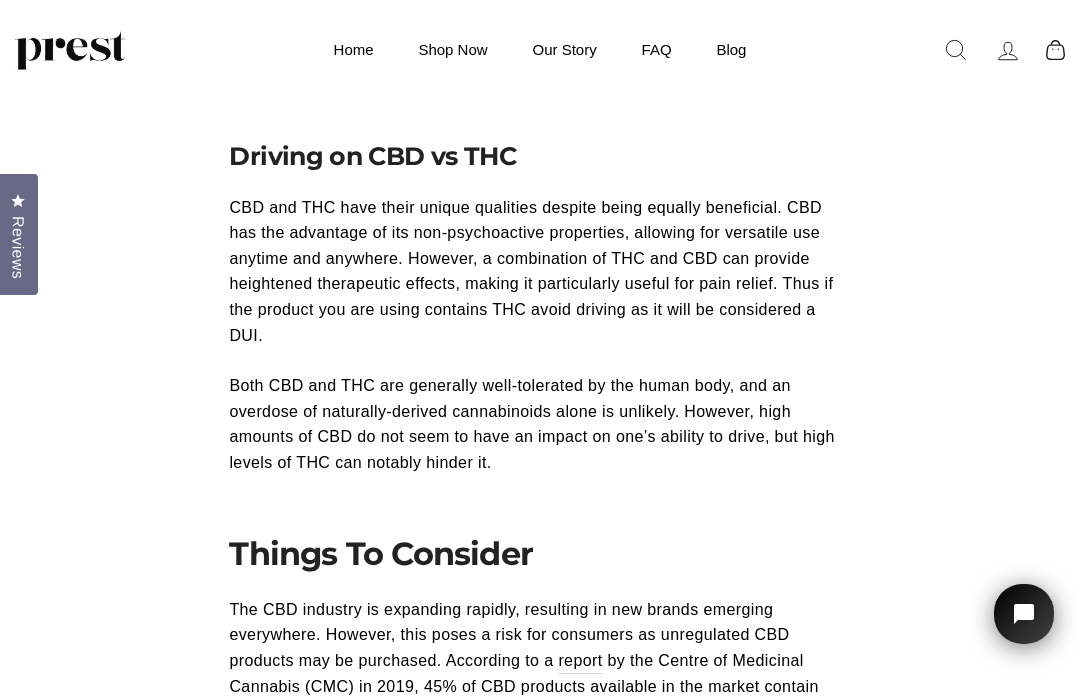 click on "Shop Now" at bounding box center [452, 49] 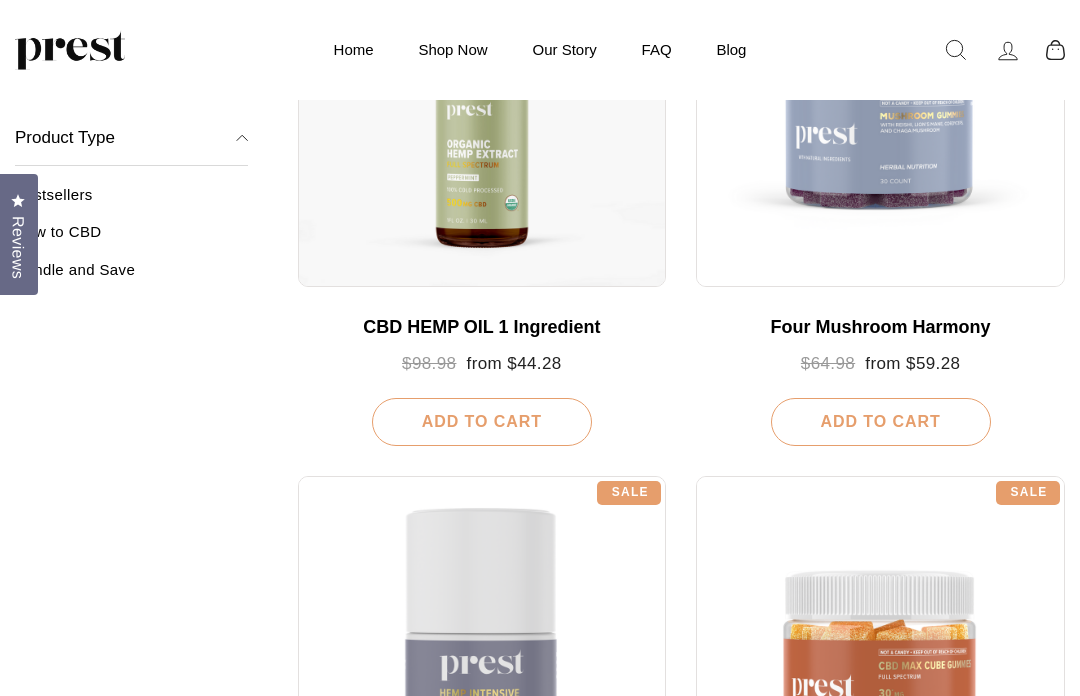 scroll, scrollTop: 414, scrollLeft: 0, axis: vertical 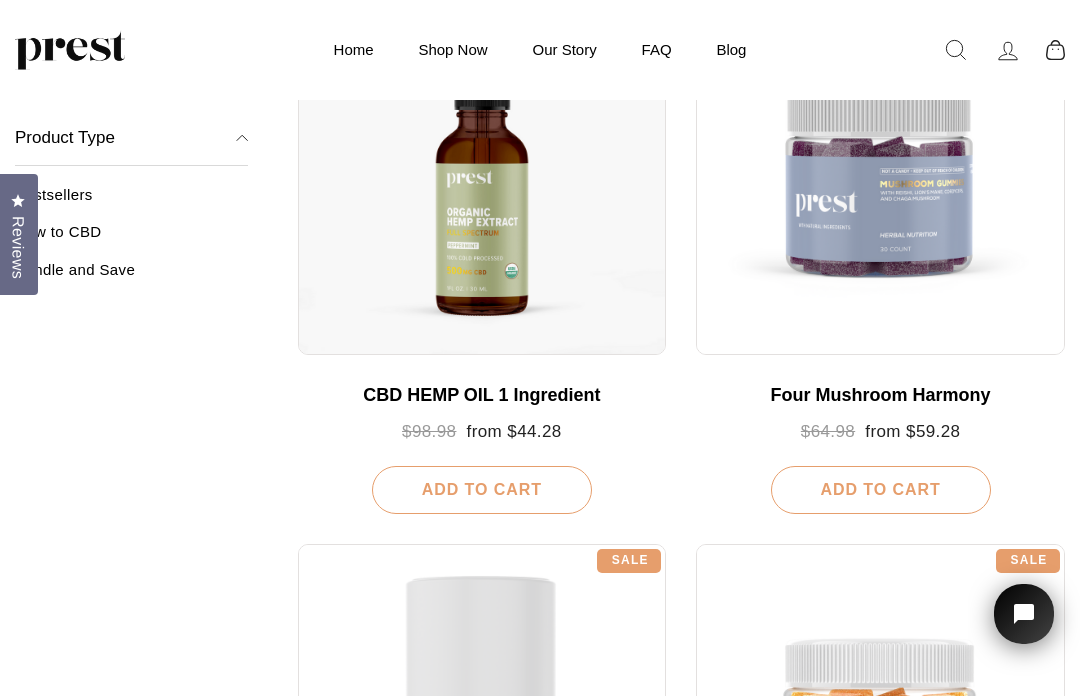 click at bounding box center [482, 170] 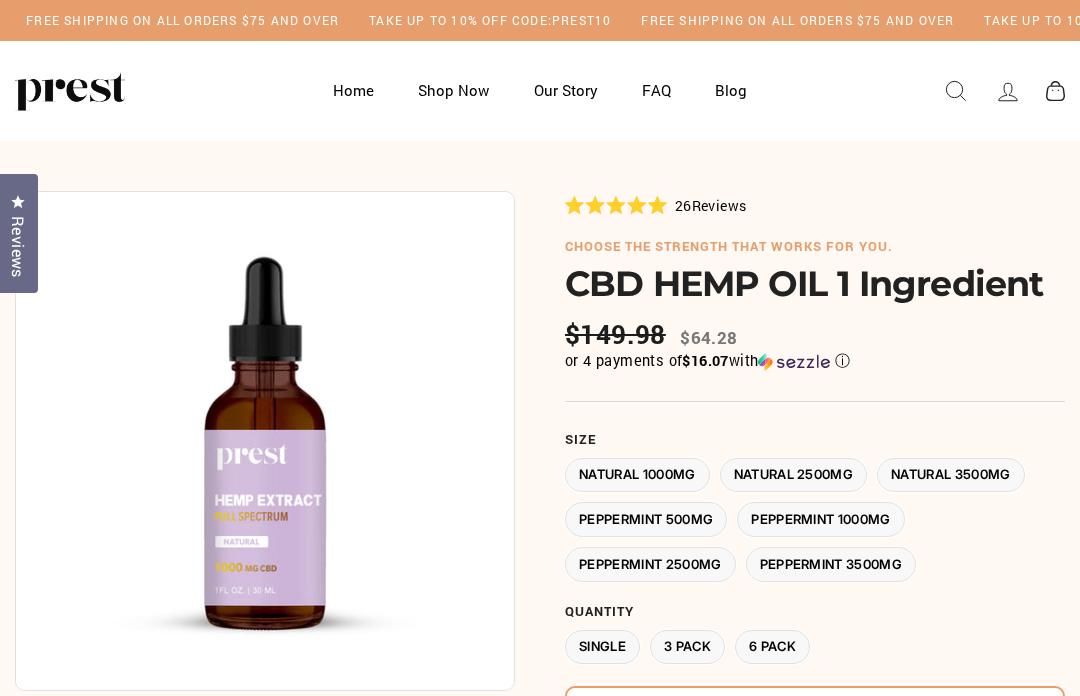 scroll, scrollTop: 0, scrollLeft: 0, axis: both 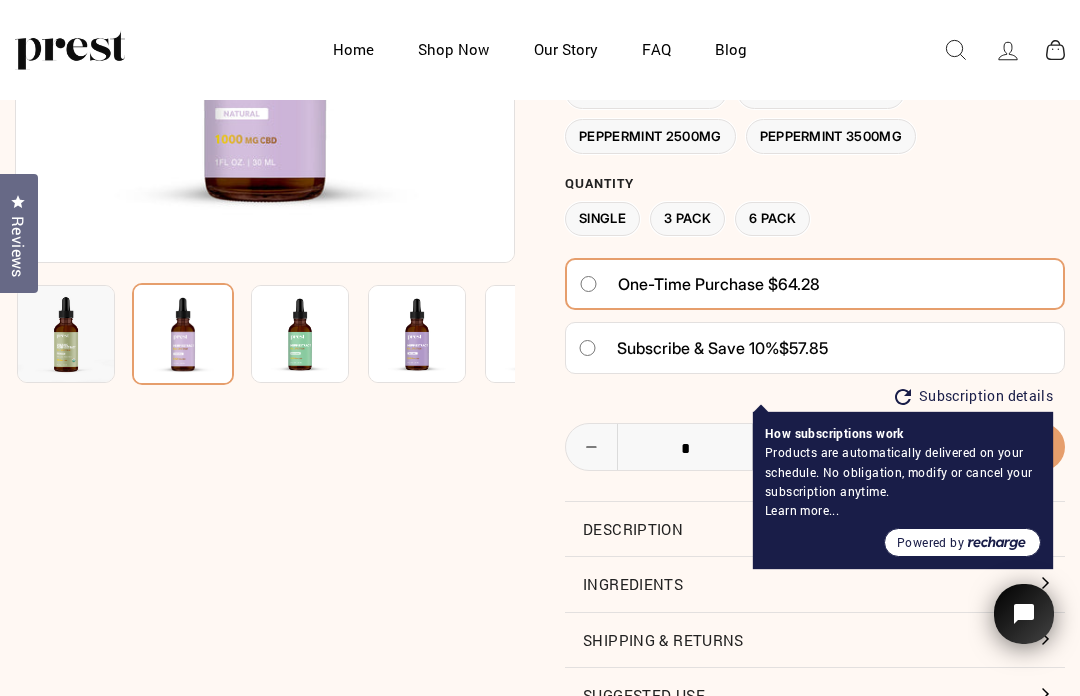 click on "How subscriptions work Products are automatically delivered on your schedule. No obligation, modify or cancel your subscription anytime." at bounding box center [903, 462] 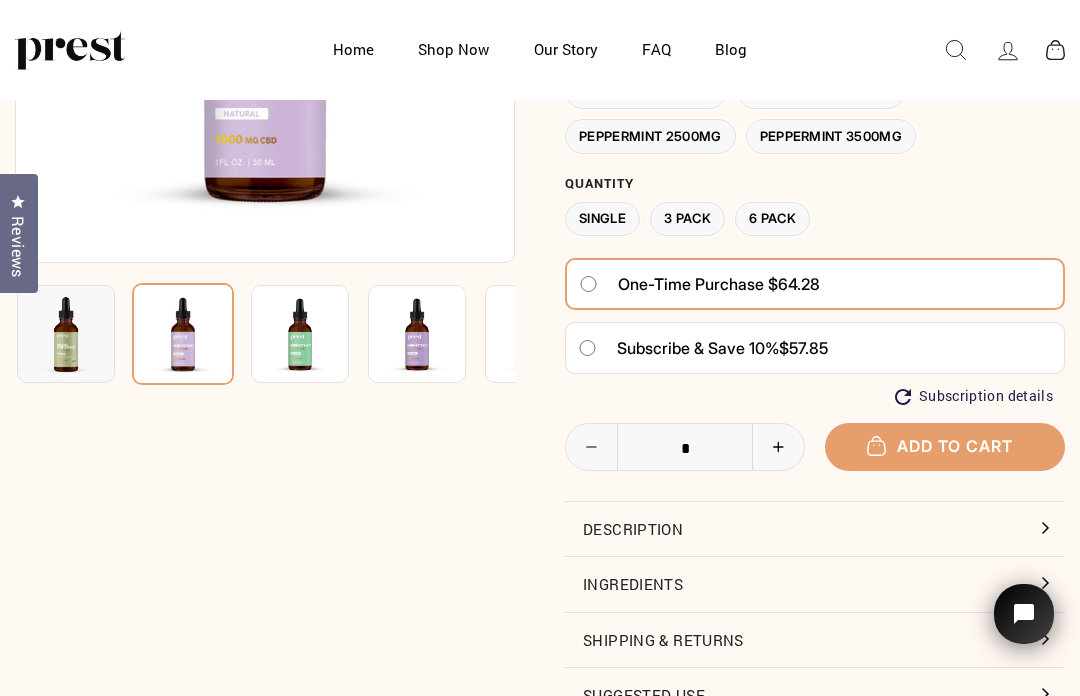 click on "Subscription details" at bounding box center [974, 396] 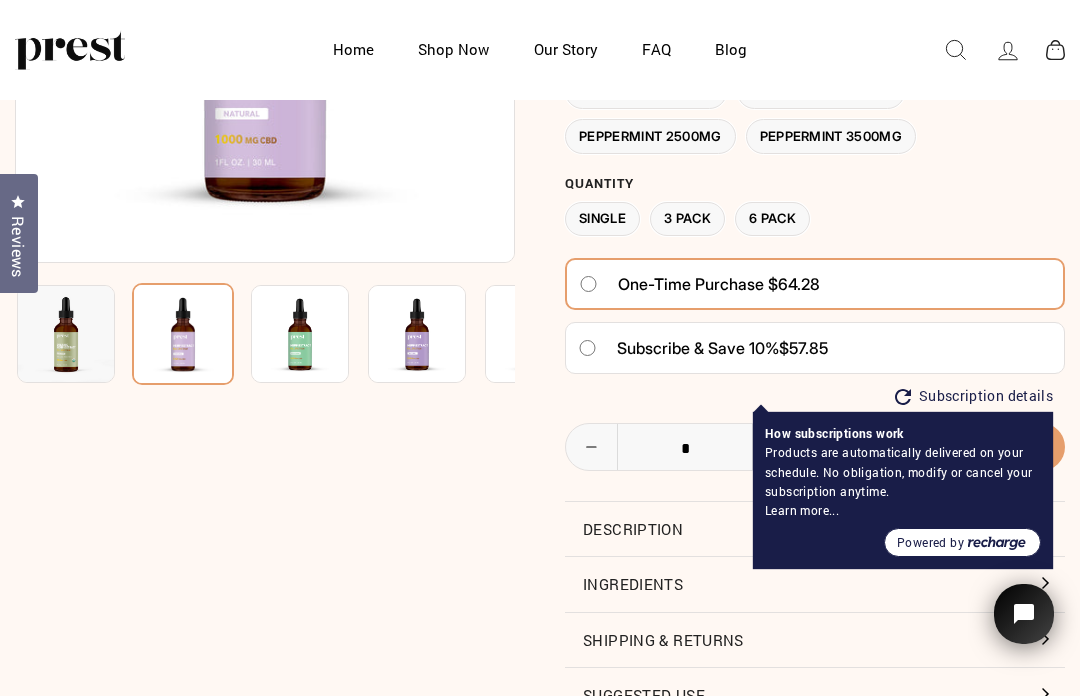 click on "Powered by" at bounding box center (930, 542) 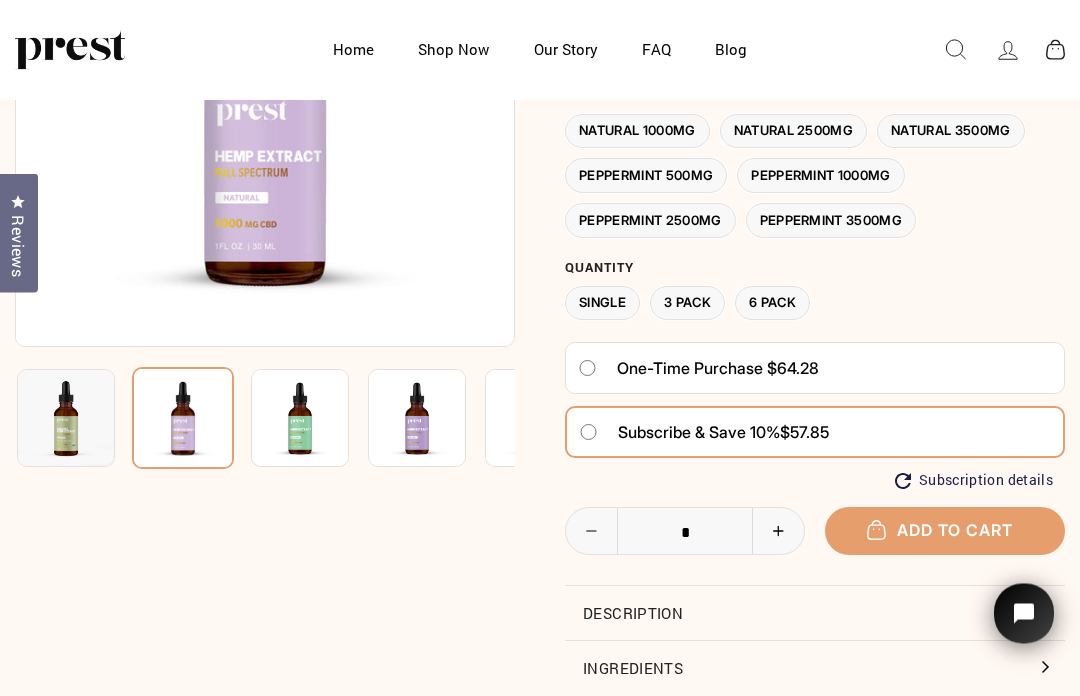 scroll, scrollTop: 244, scrollLeft: 0, axis: vertical 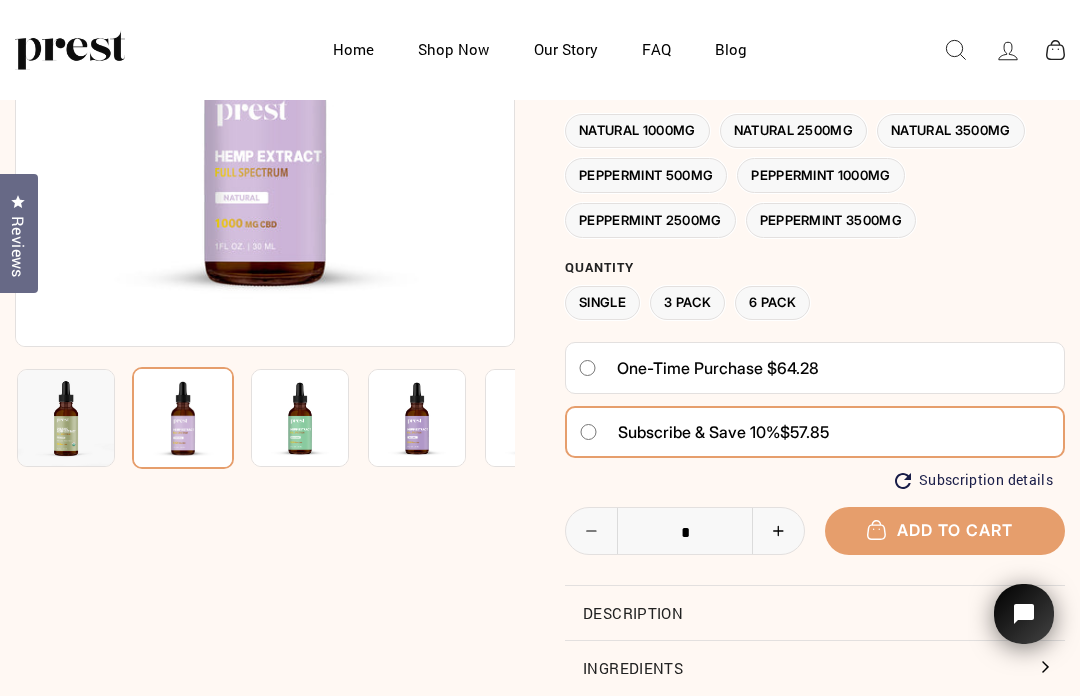 click on "Add to cart" at bounding box center [945, 530] 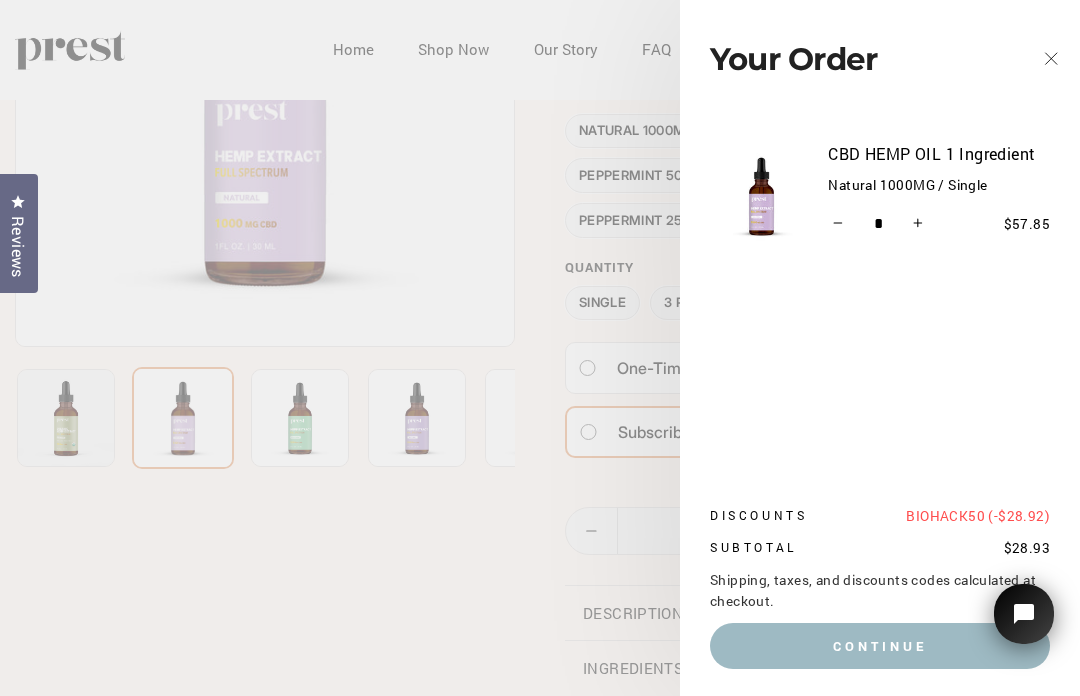 click on "26" at bounding box center [540, 426] 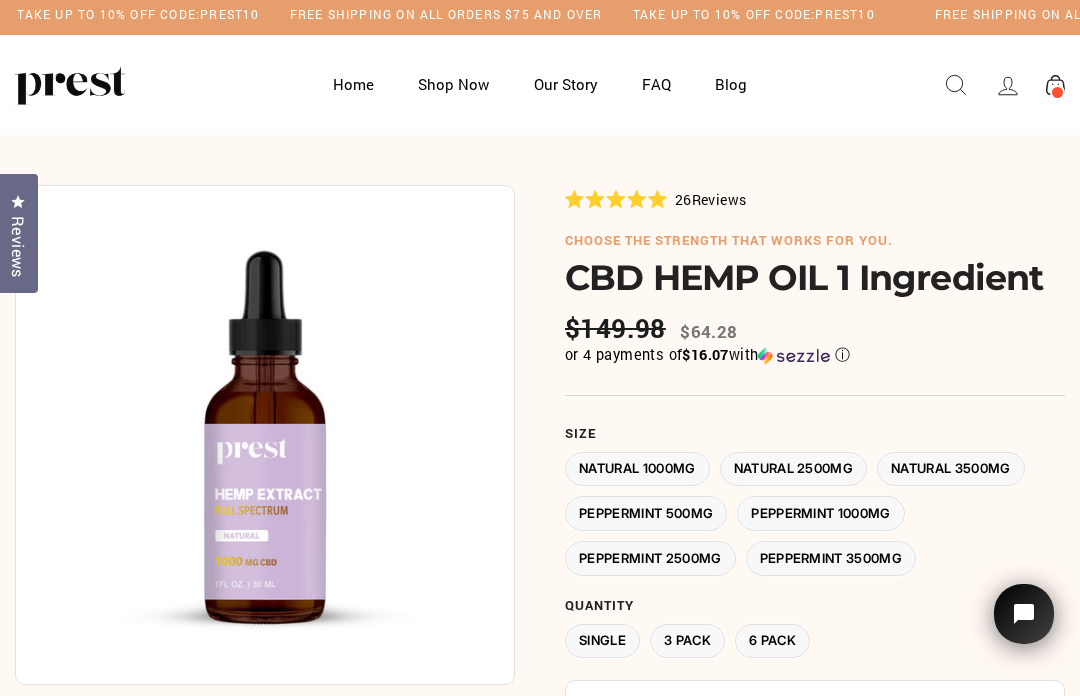 scroll, scrollTop: 0, scrollLeft: 0, axis: both 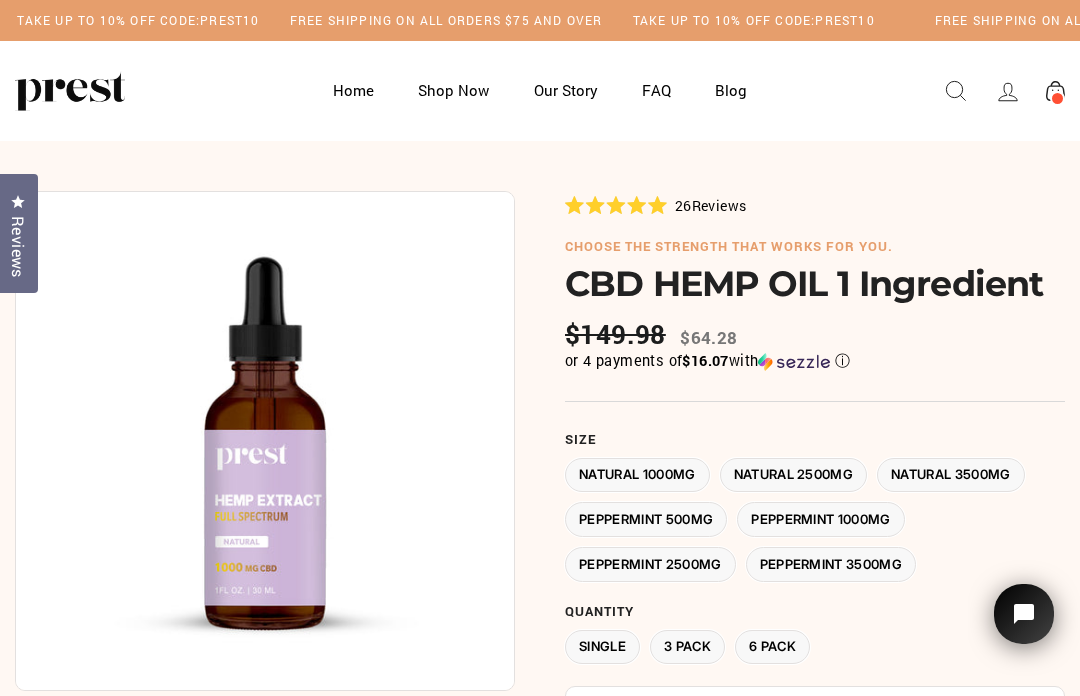 click on "Shop Now" at bounding box center (453, 90) 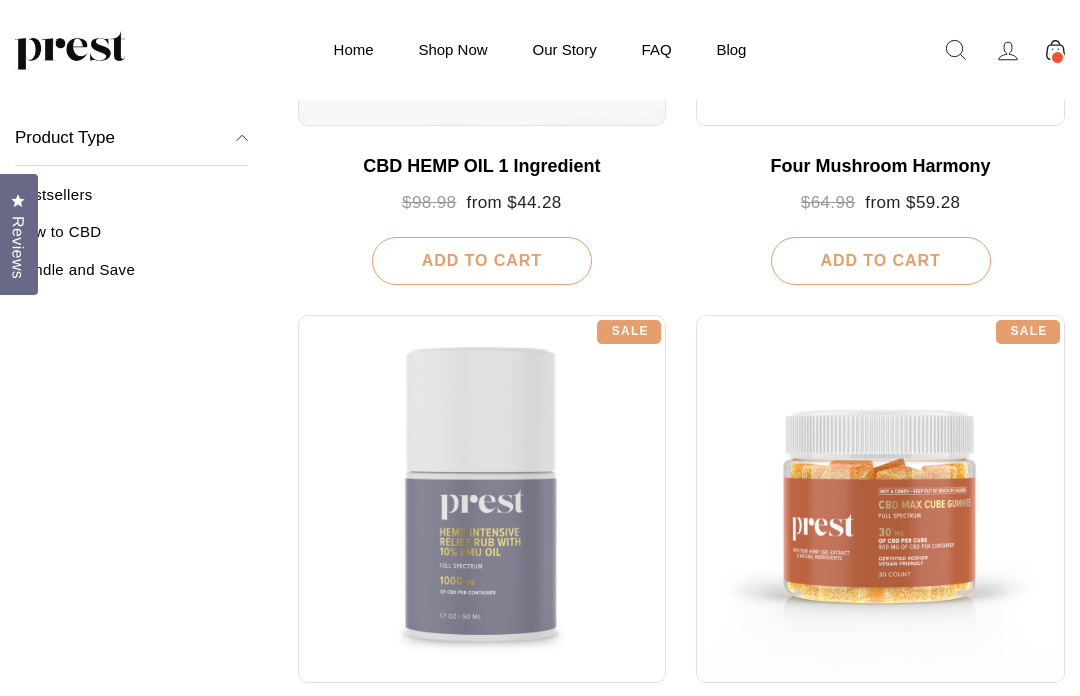 scroll, scrollTop: 564, scrollLeft: 0, axis: vertical 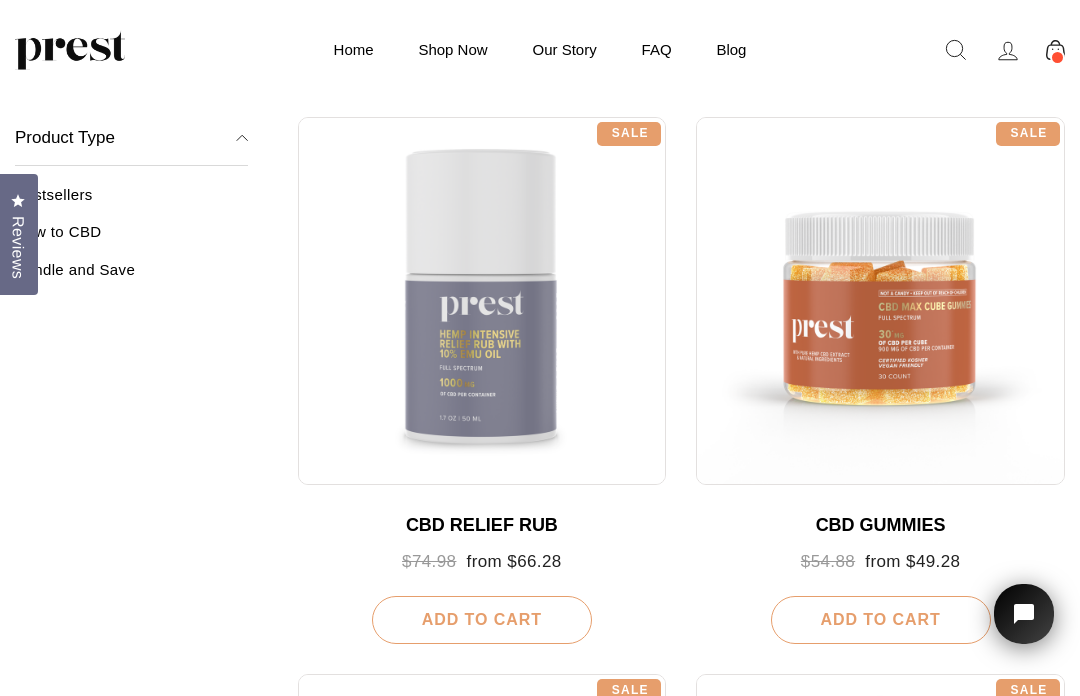 click at bounding box center (482, 301) 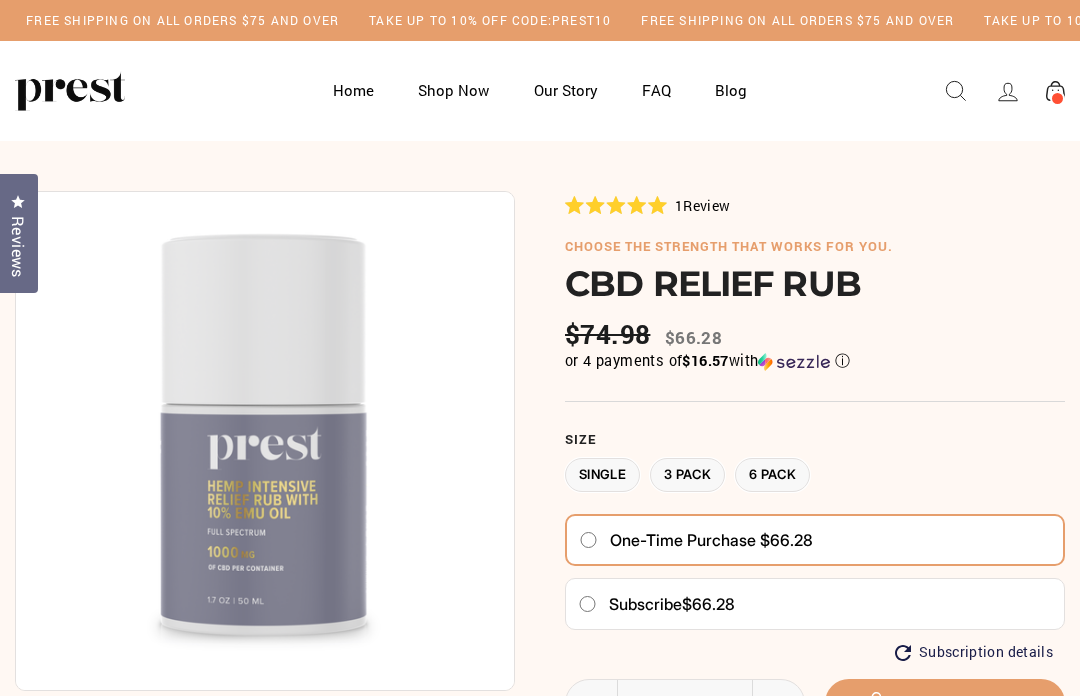 scroll, scrollTop: 0, scrollLeft: 0, axis: both 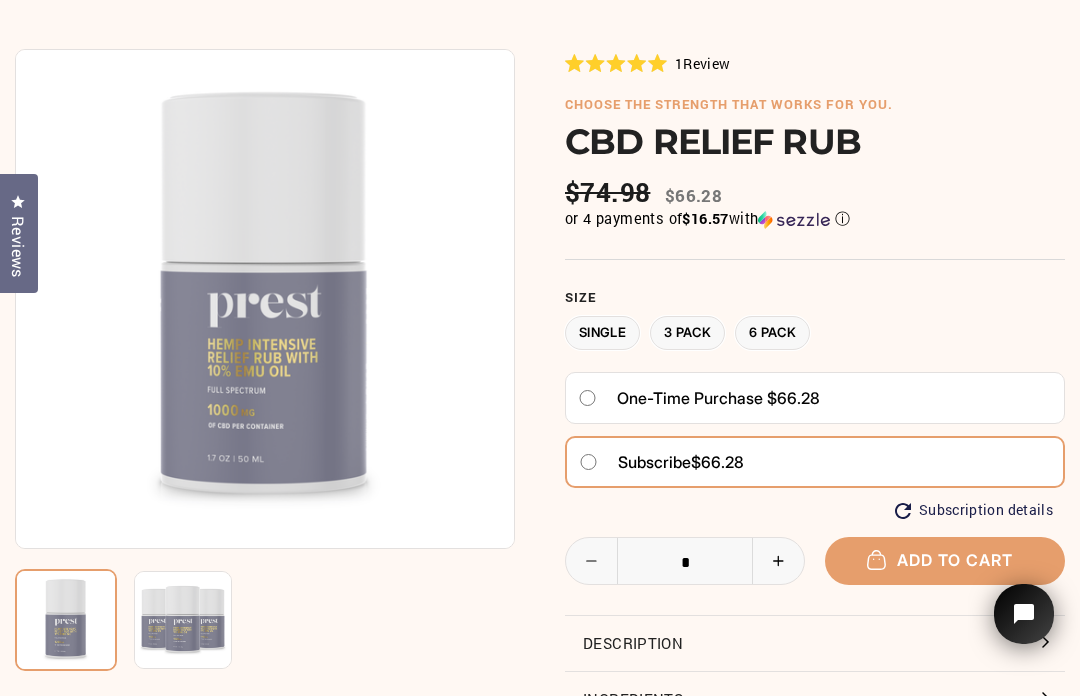 click on "Add to cart" at bounding box center [945, 560] 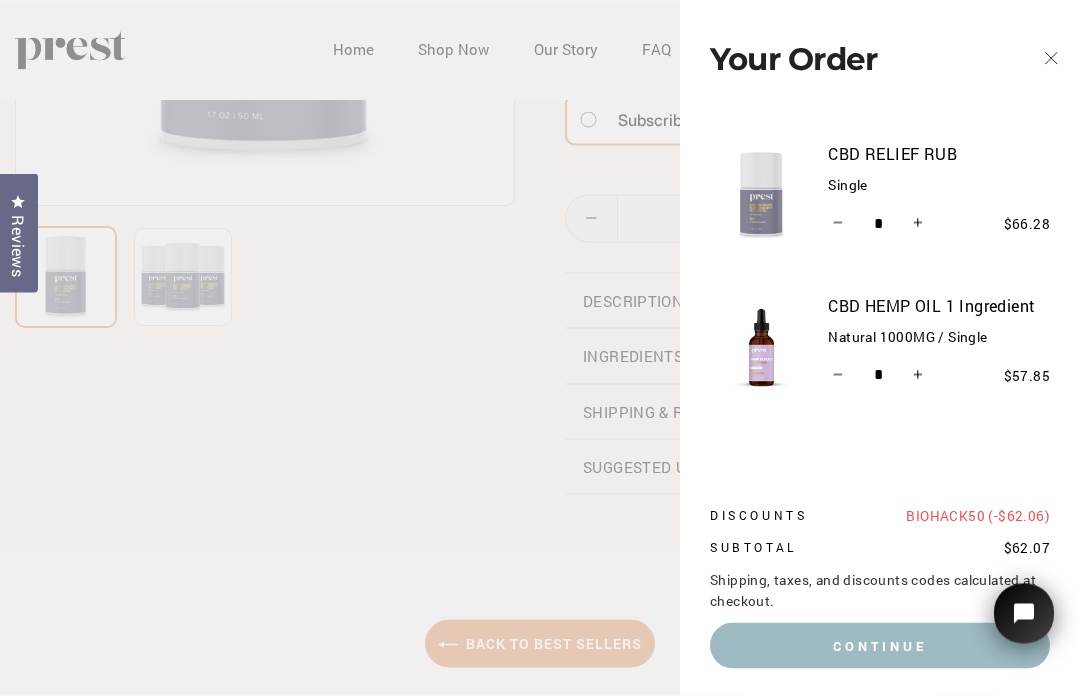 scroll, scrollTop: 385, scrollLeft: 0, axis: vertical 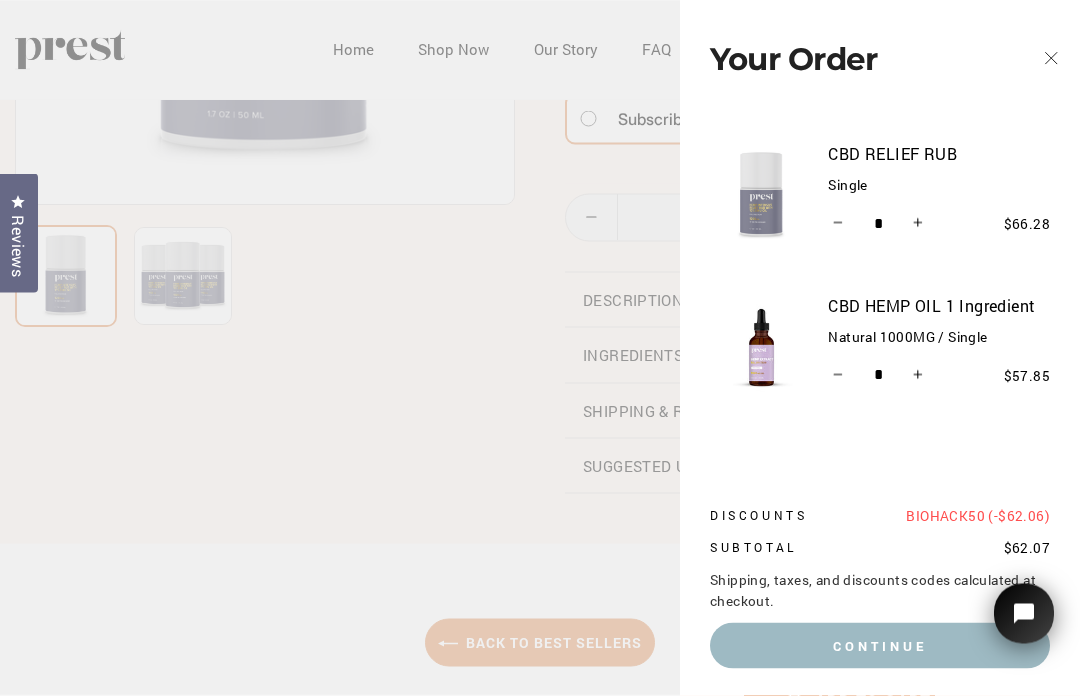 click on "+" at bounding box center (917, 375) 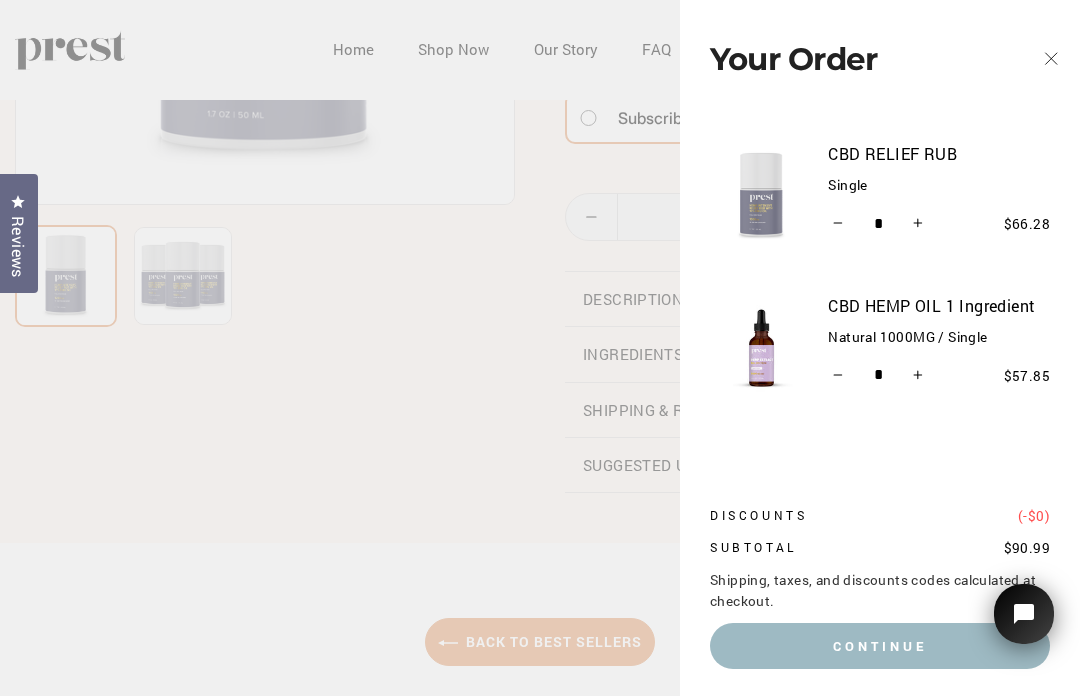 click 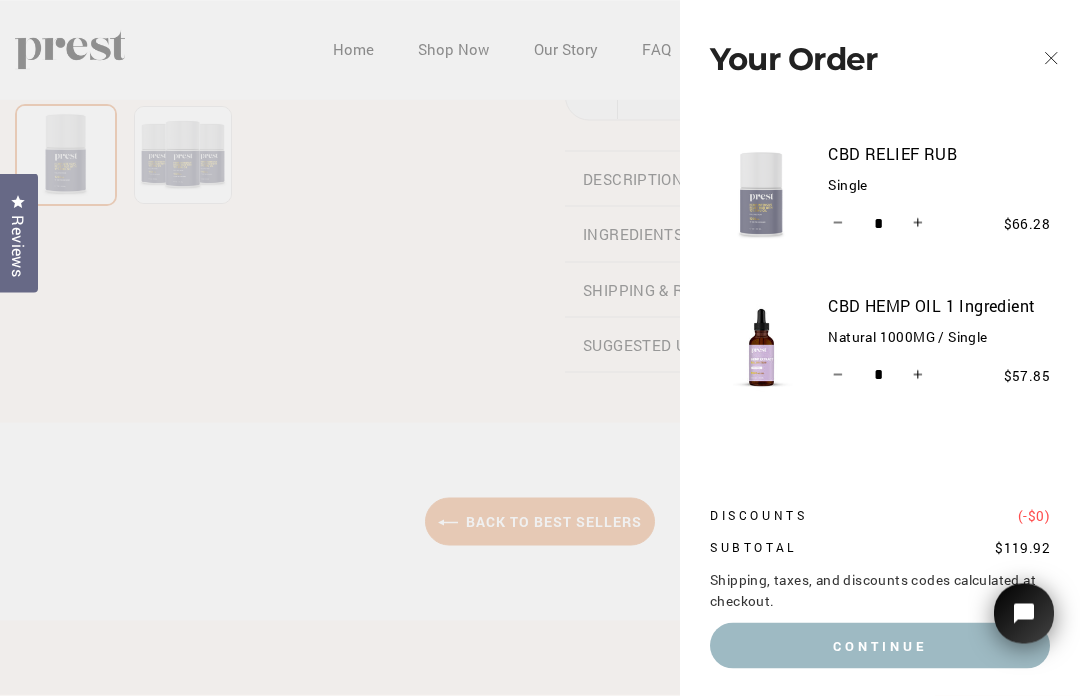 scroll, scrollTop: 507, scrollLeft: 0, axis: vertical 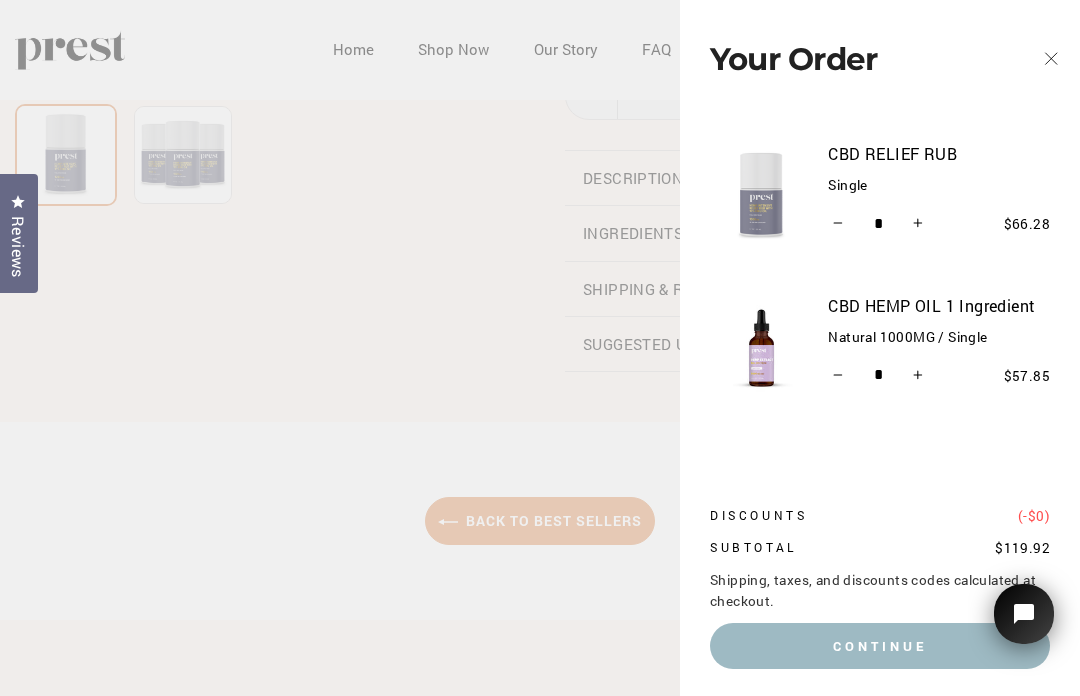click on "Continue" at bounding box center (880, 646) 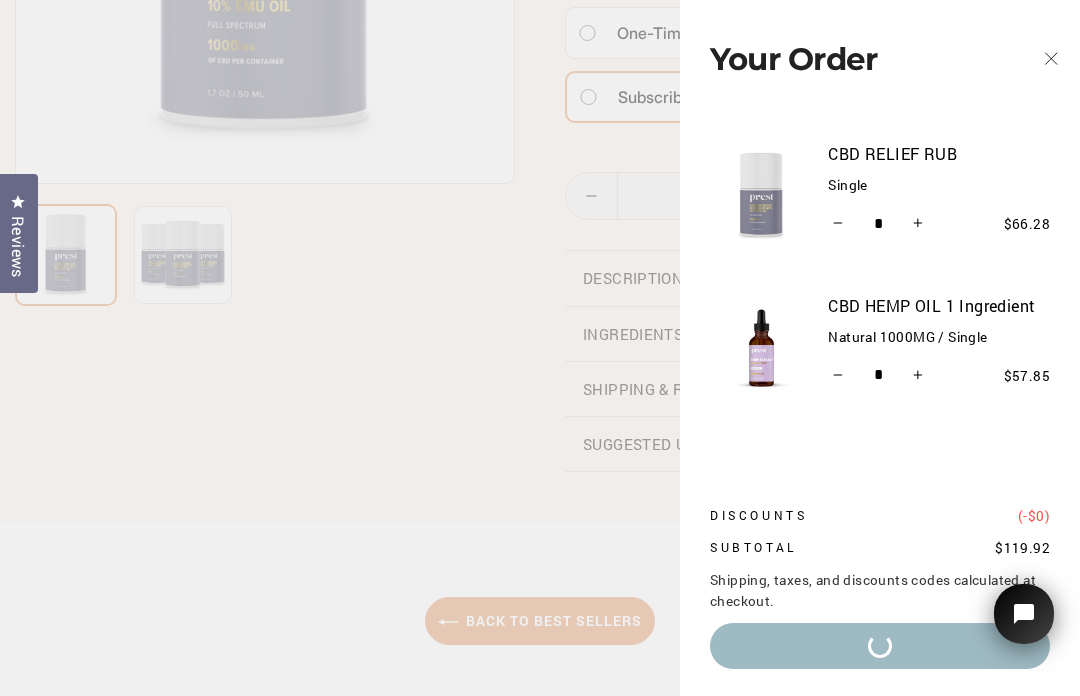 scroll, scrollTop: 576, scrollLeft: 0, axis: vertical 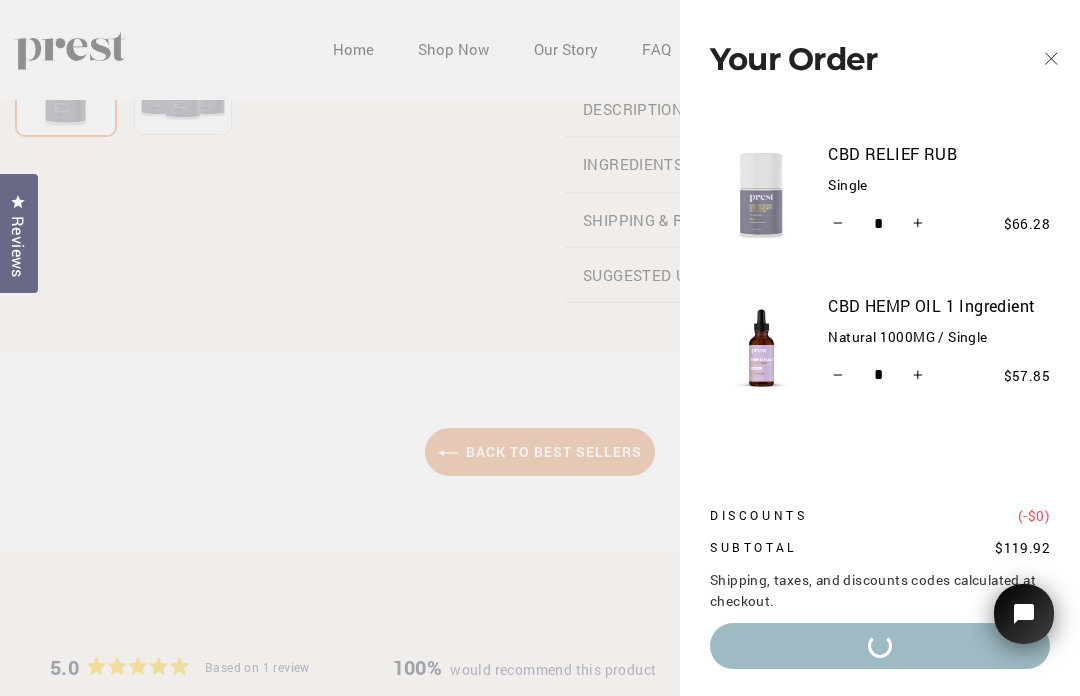 click 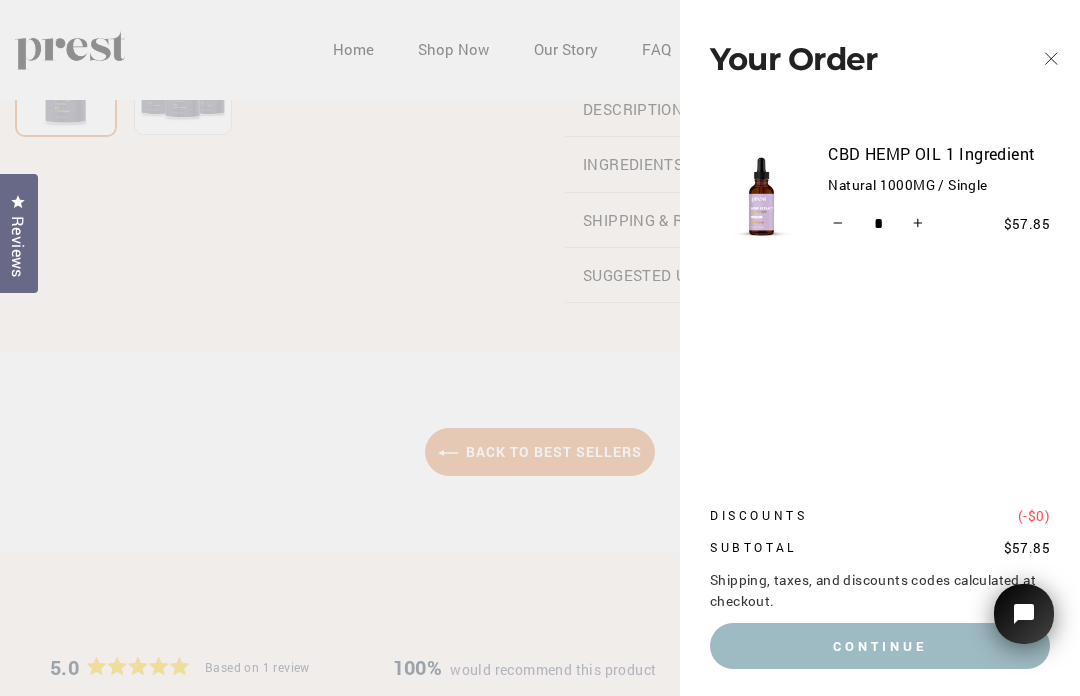 click on "CBD HEMP OIL  1 Ingredient
Natural 1000MG / Single
Quantity
*
−
+
$57.85" at bounding box center [880, 301] 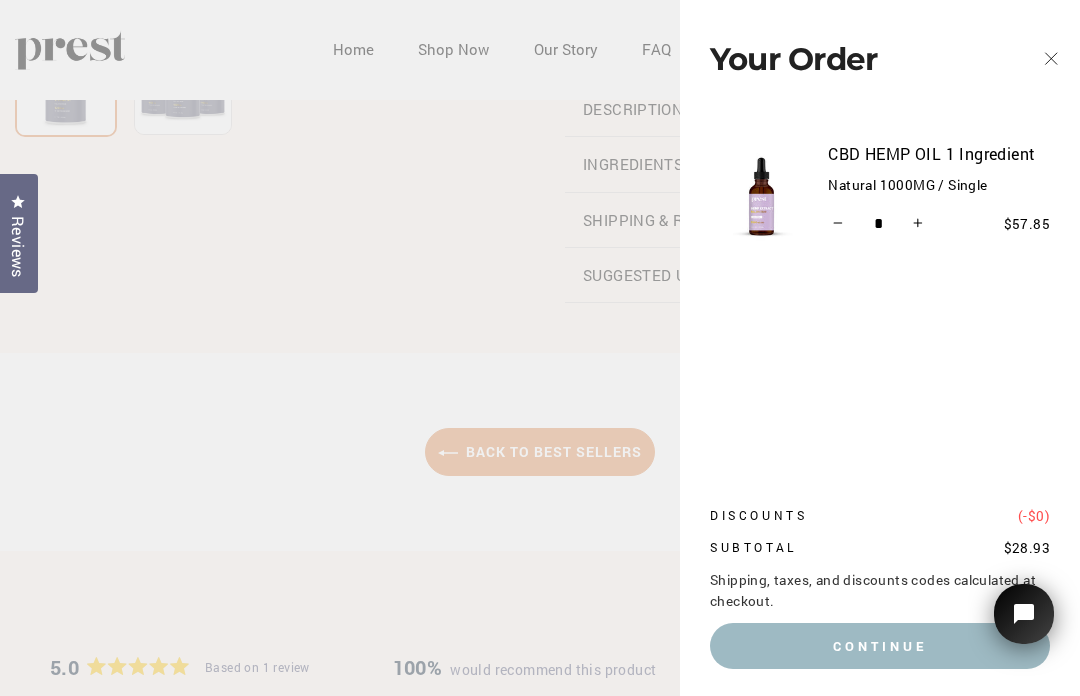 click on "Continue" at bounding box center [880, 646] 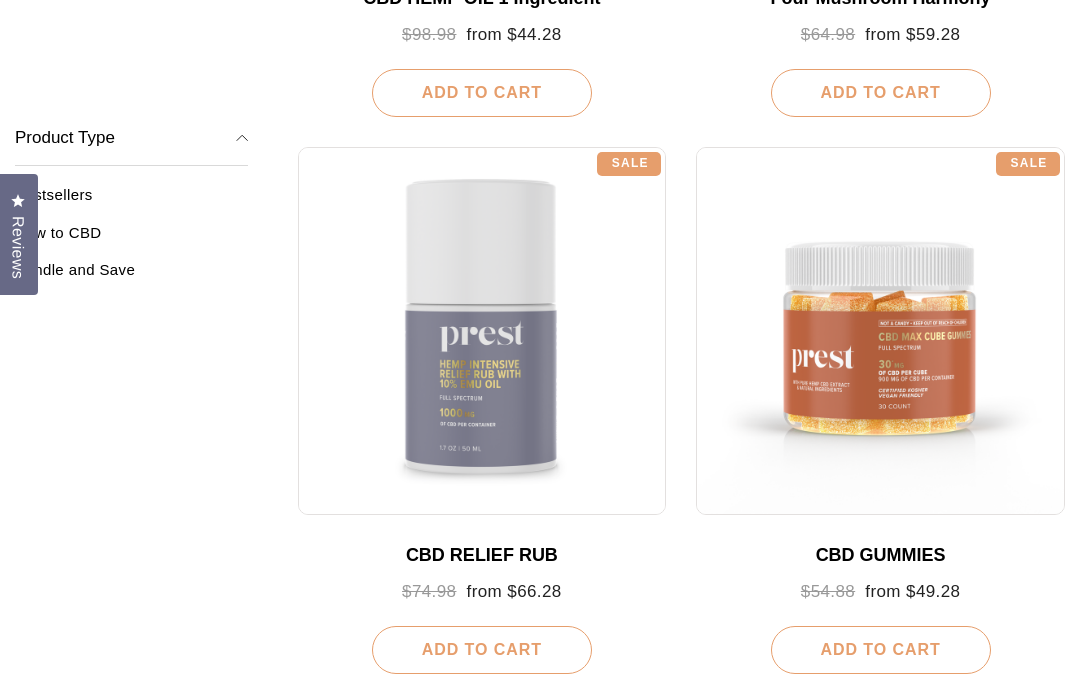 scroll, scrollTop: 828, scrollLeft: 0, axis: vertical 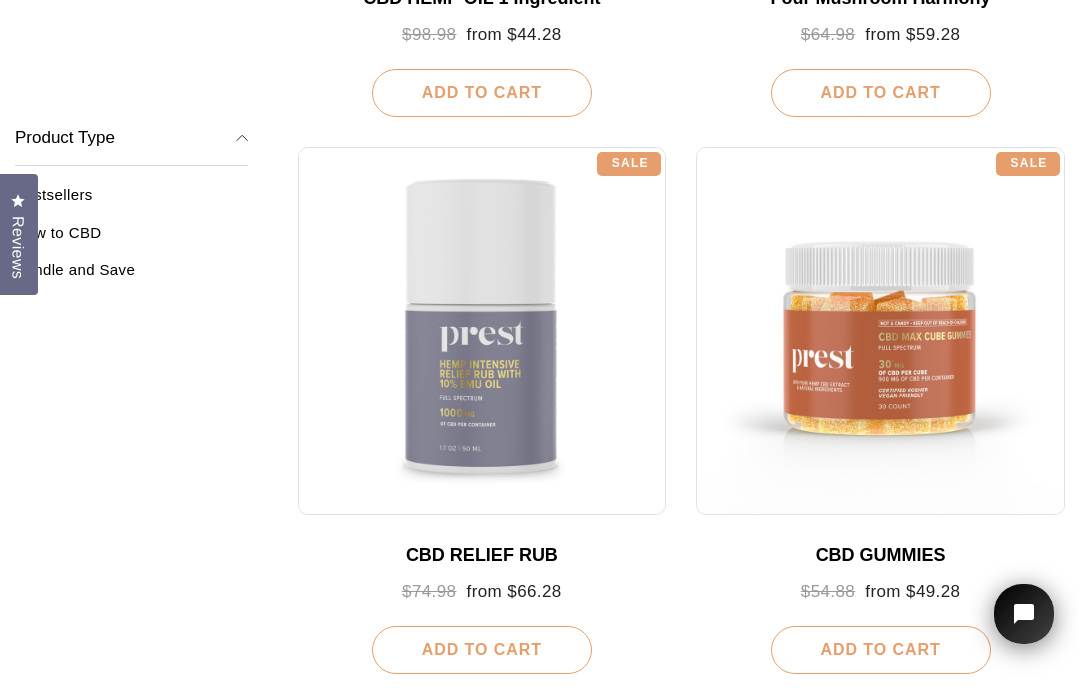 click on "Add To Cart" at bounding box center [880, 649] 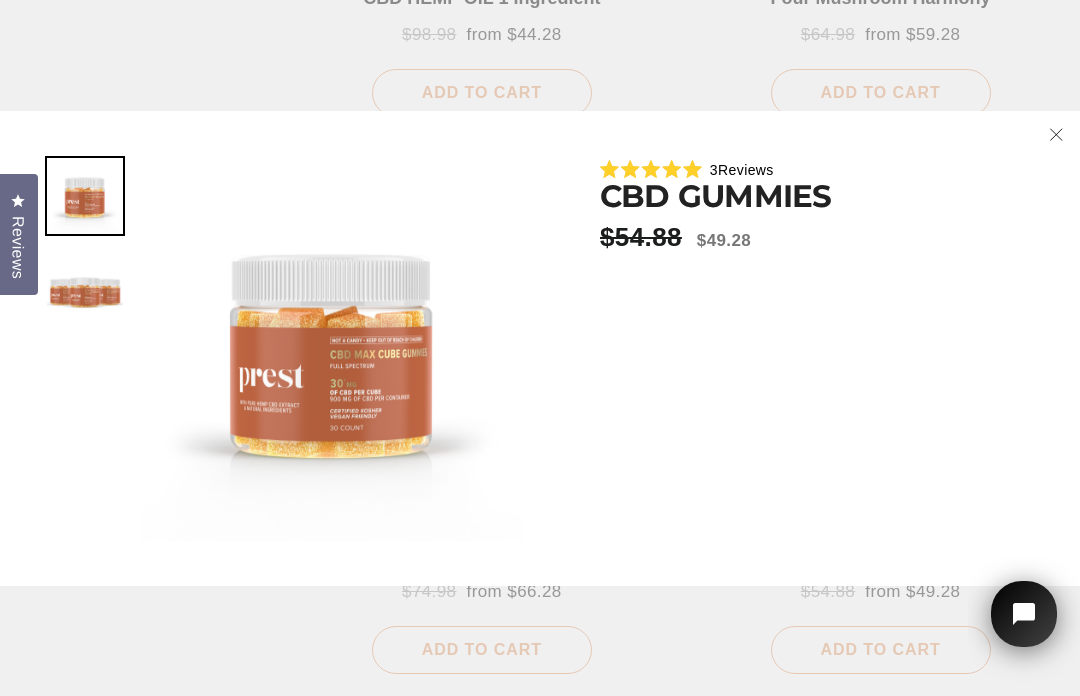 click 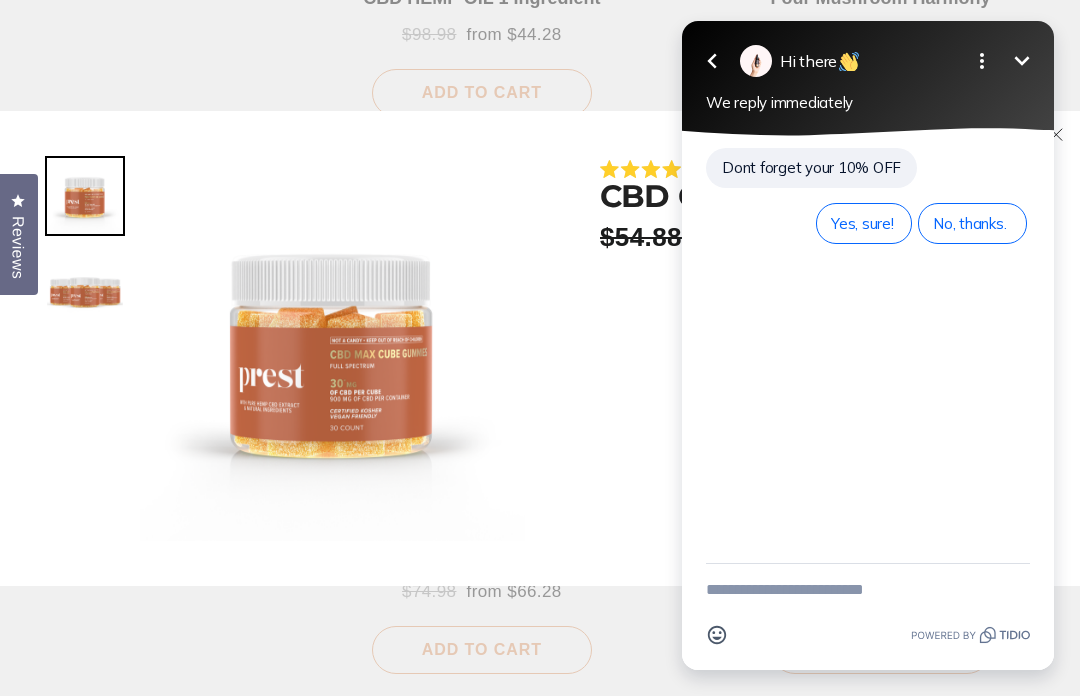 click 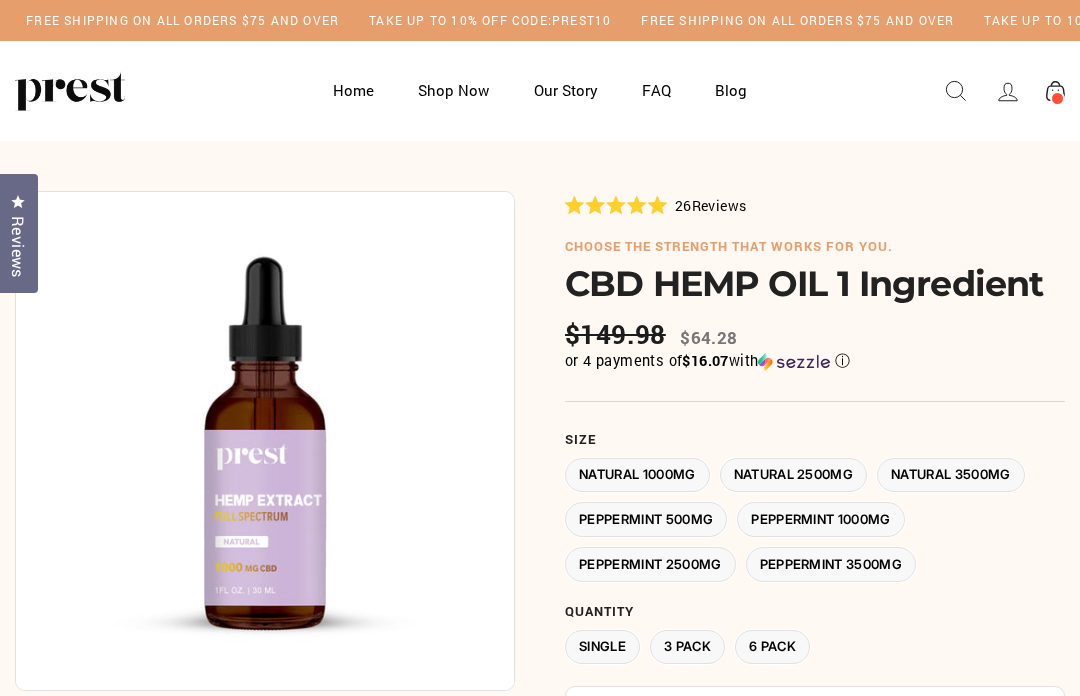 scroll, scrollTop: 44, scrollLeft: 0, axis: vertical 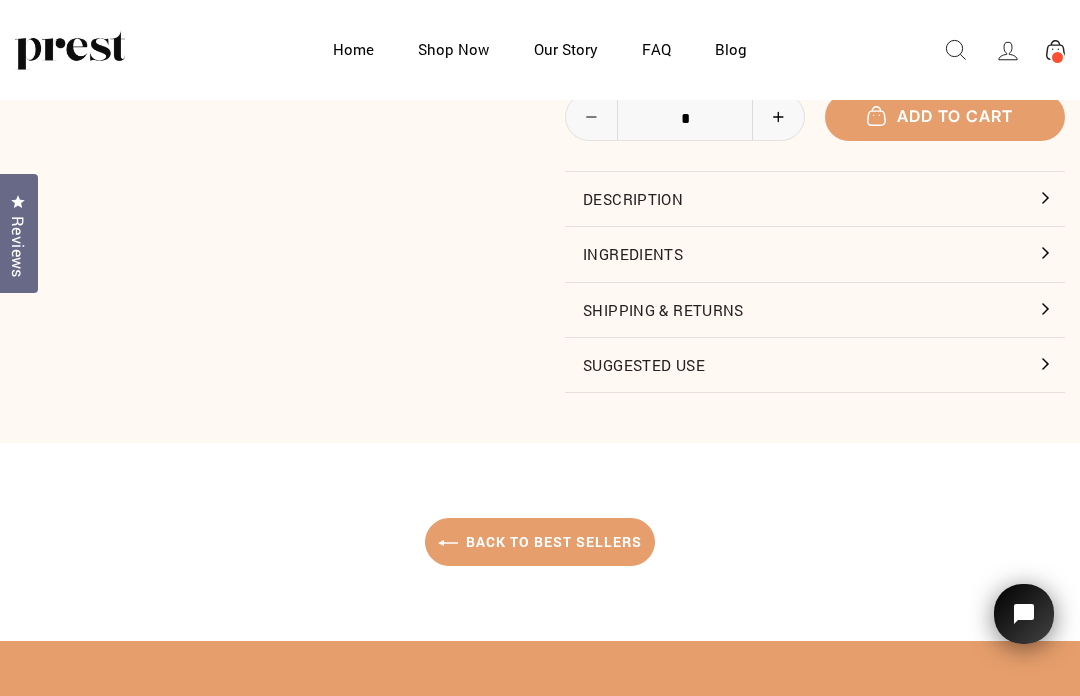 click on "Back to Best Sellers" at bounding box center [540, 542] 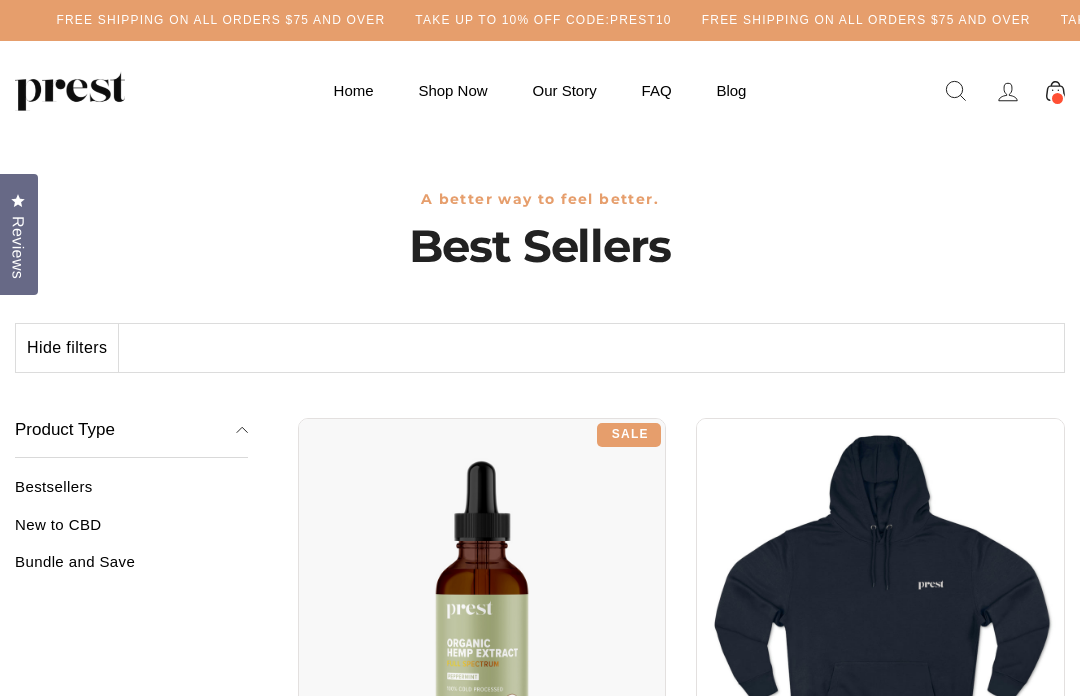 scroll, scrollTop: 0, scrollLeft: 0, axis: both 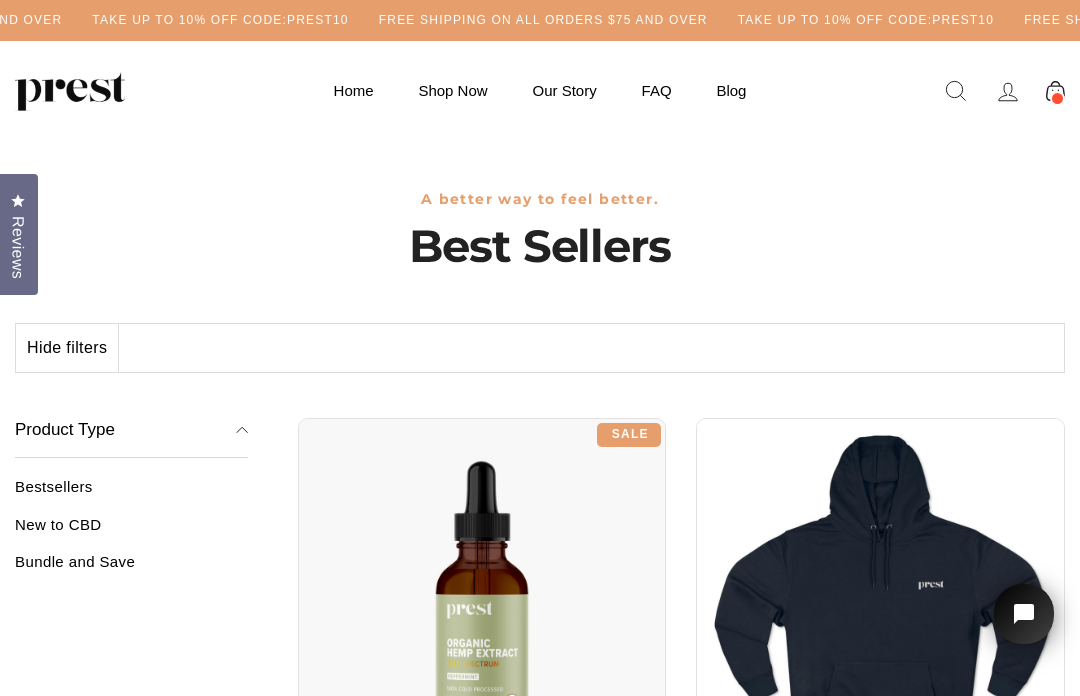 click on "Shop Now" at bounding box center (452, 90) 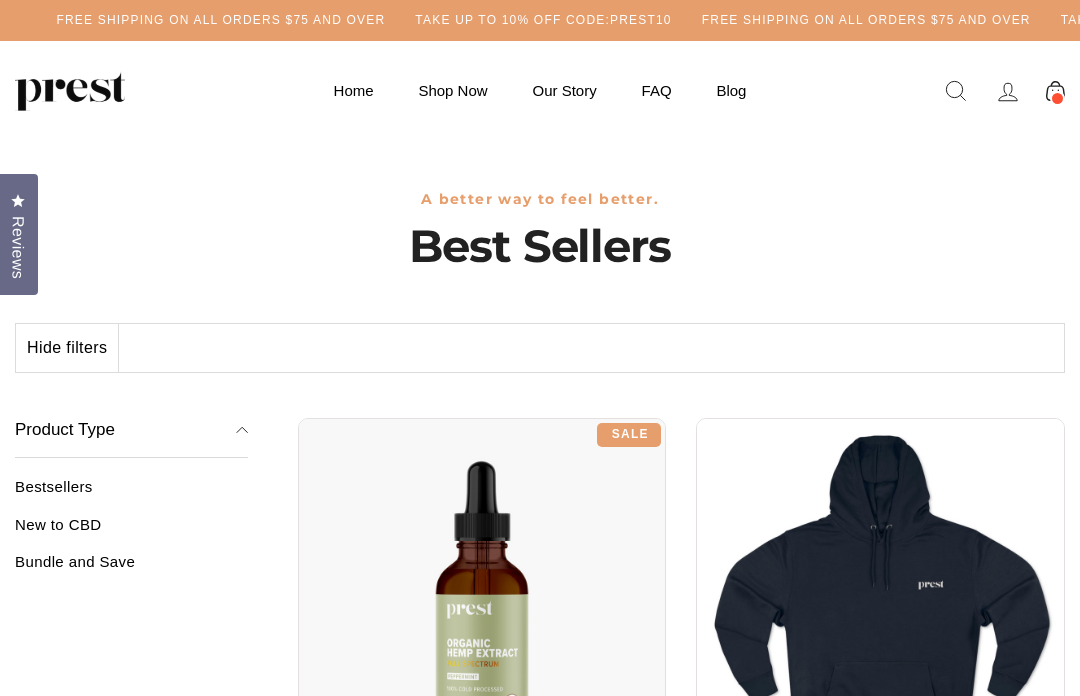 scroll, scrollTop: 0, scrollLeft: 0, axis: both 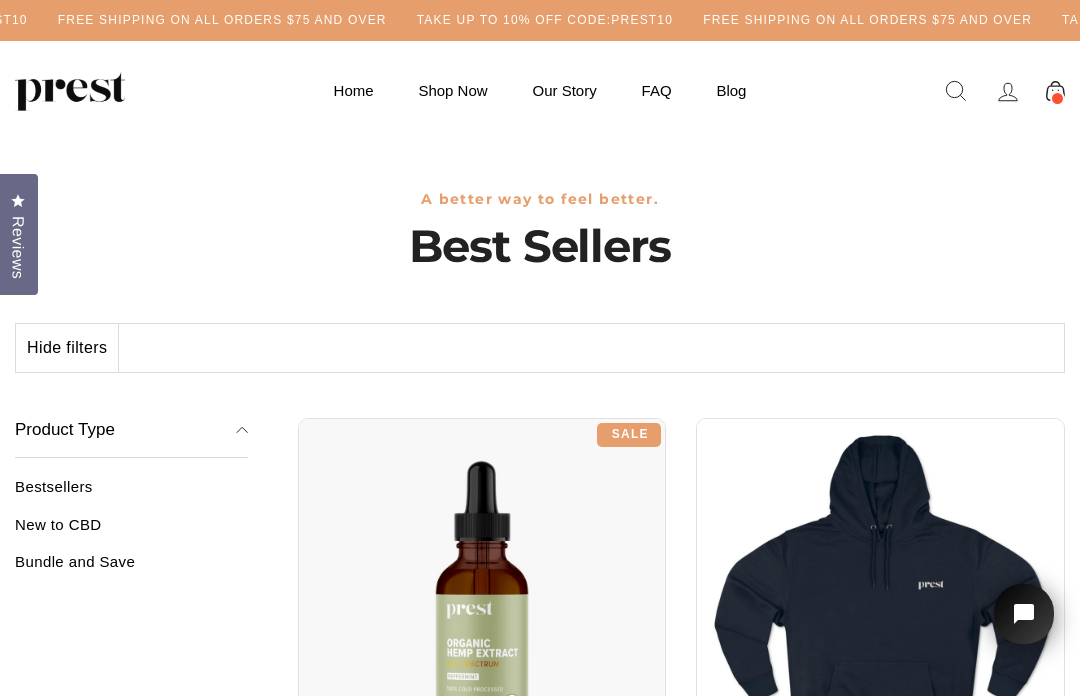 click on "Bundle and Save" at bounding box center [131, 569] 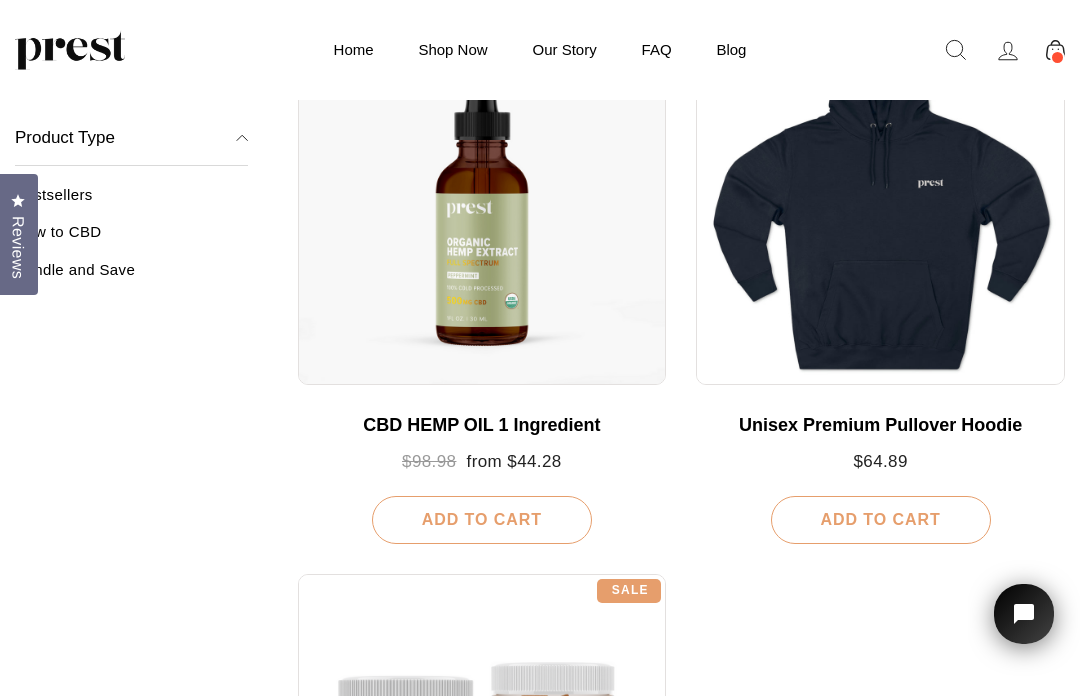 scroll, scrollTop: 0, scrollLeft: 0, axis: both 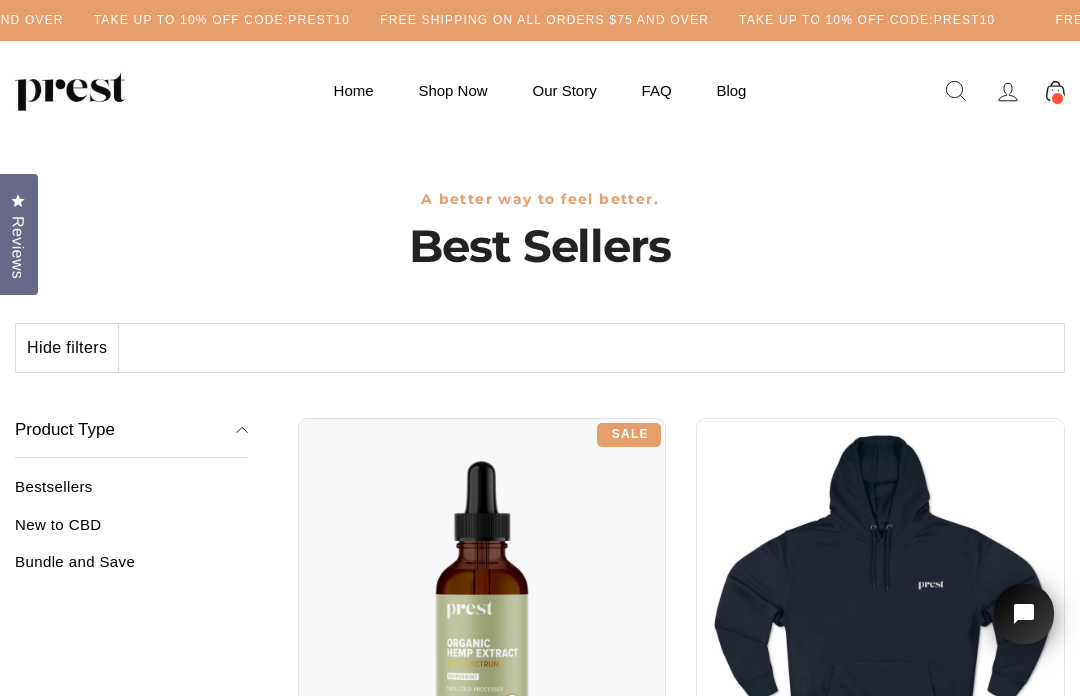 click on "Shop Now" at bounding box center [452, 90] 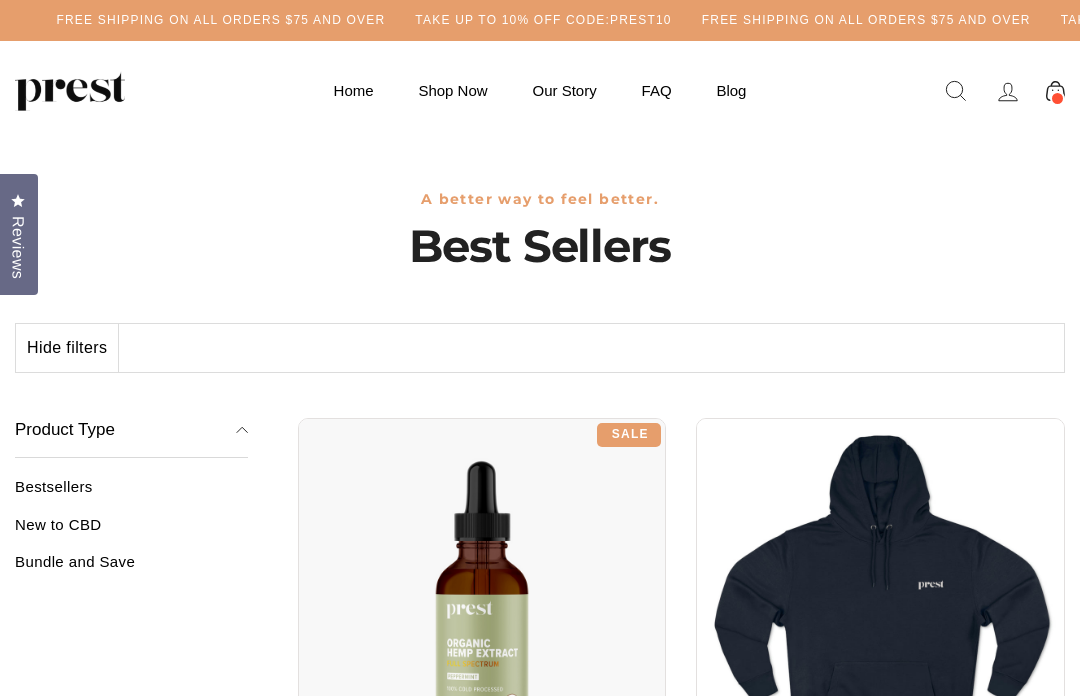 scroll, scrollTop: 0, scrollLeft: 0, axis: both 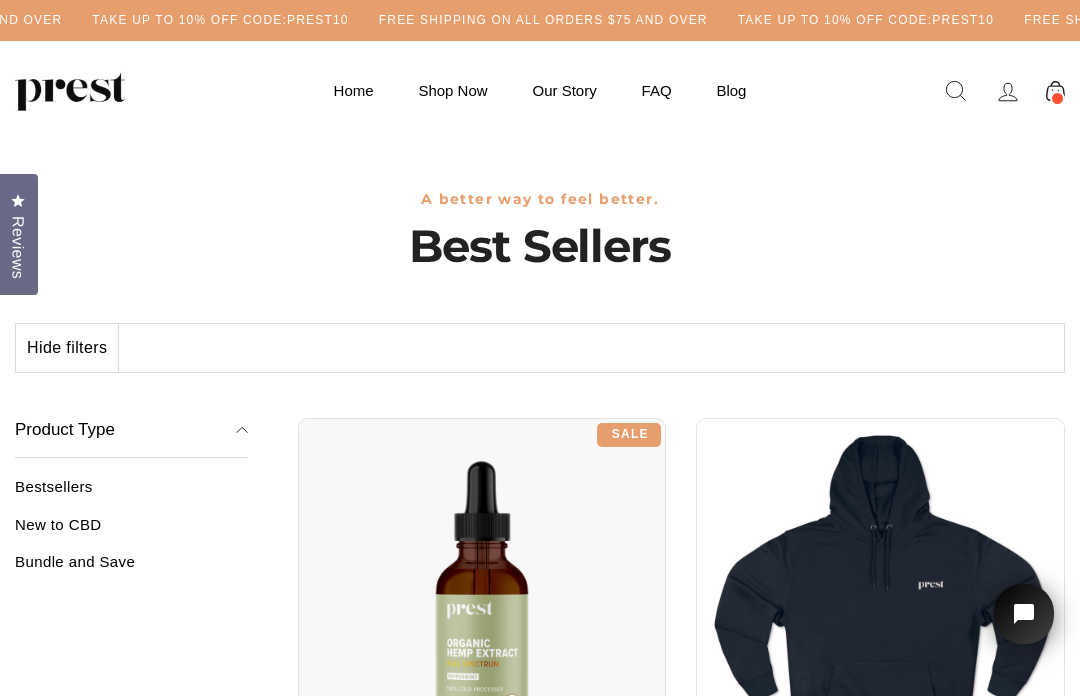 click 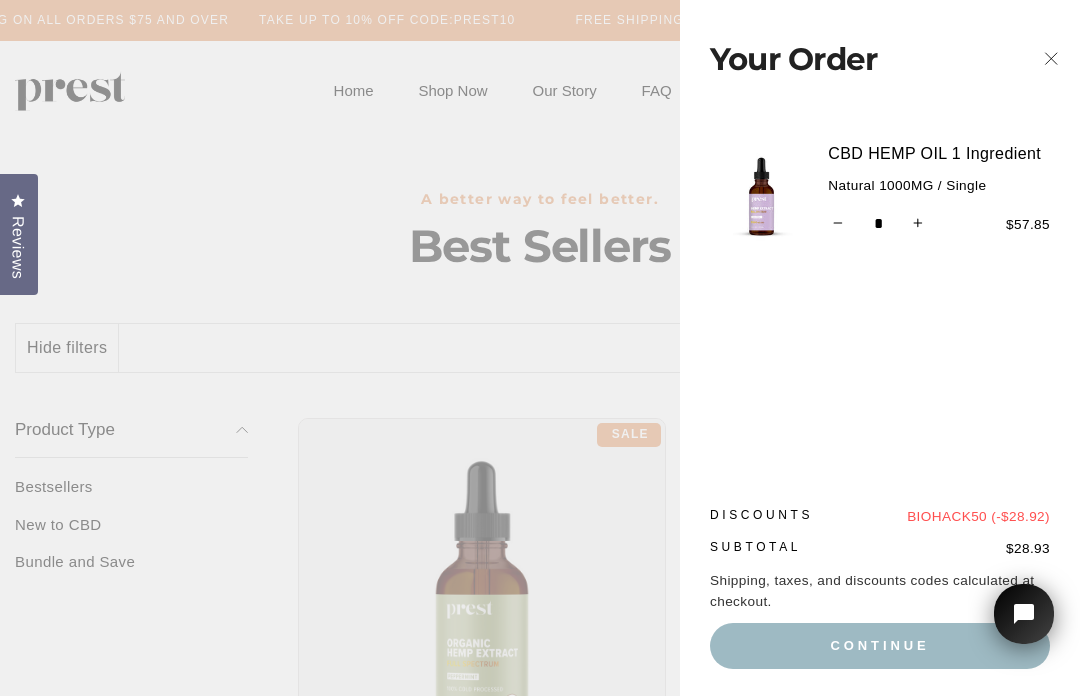click on "Continue" at bounding box center (880, 646) 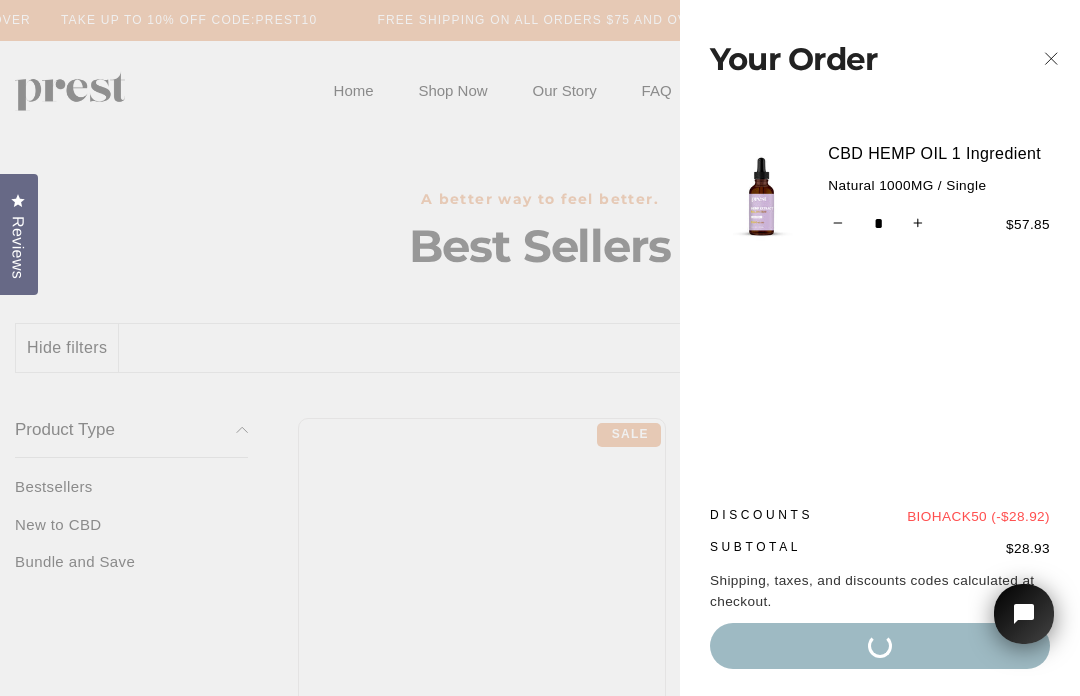 scroll, scrollTop: 172, scrollLeft: 0, axis: vertical 